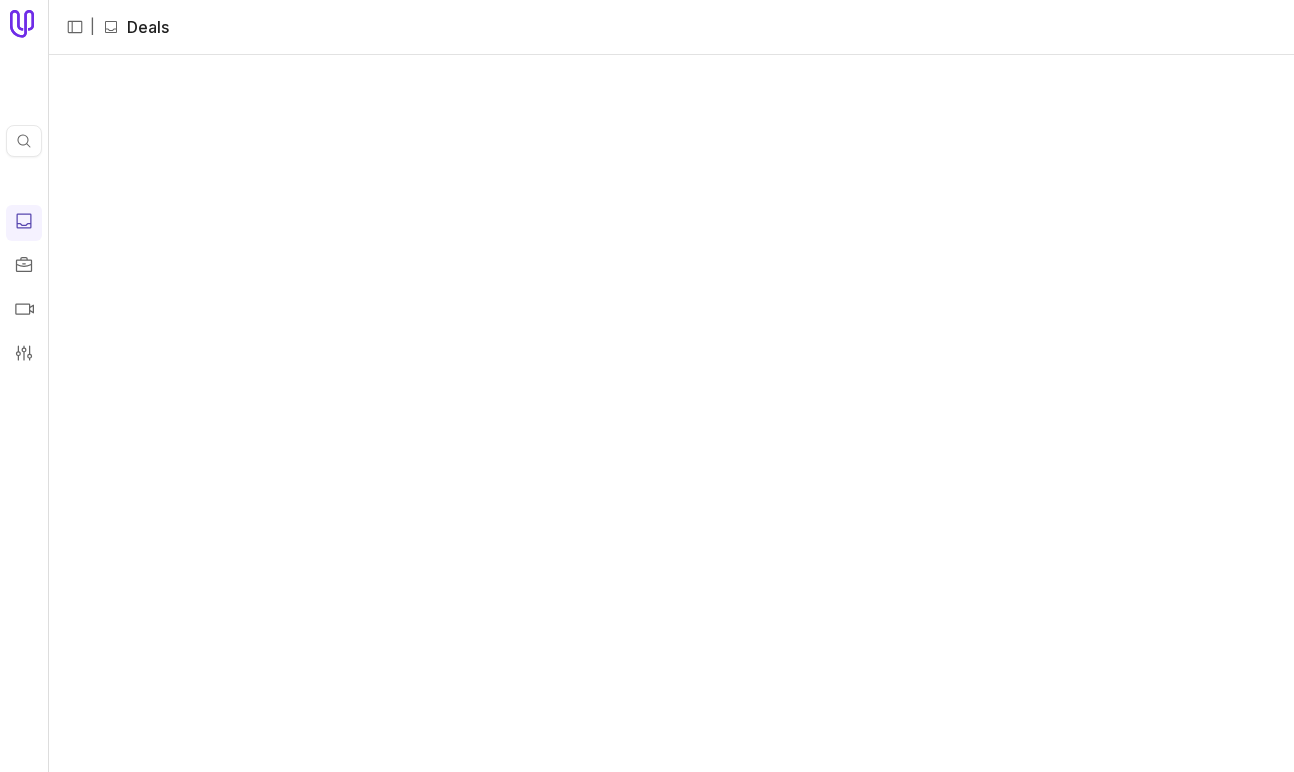 scroll, scrollTop: 0, scrollLeft: 0, axis: both 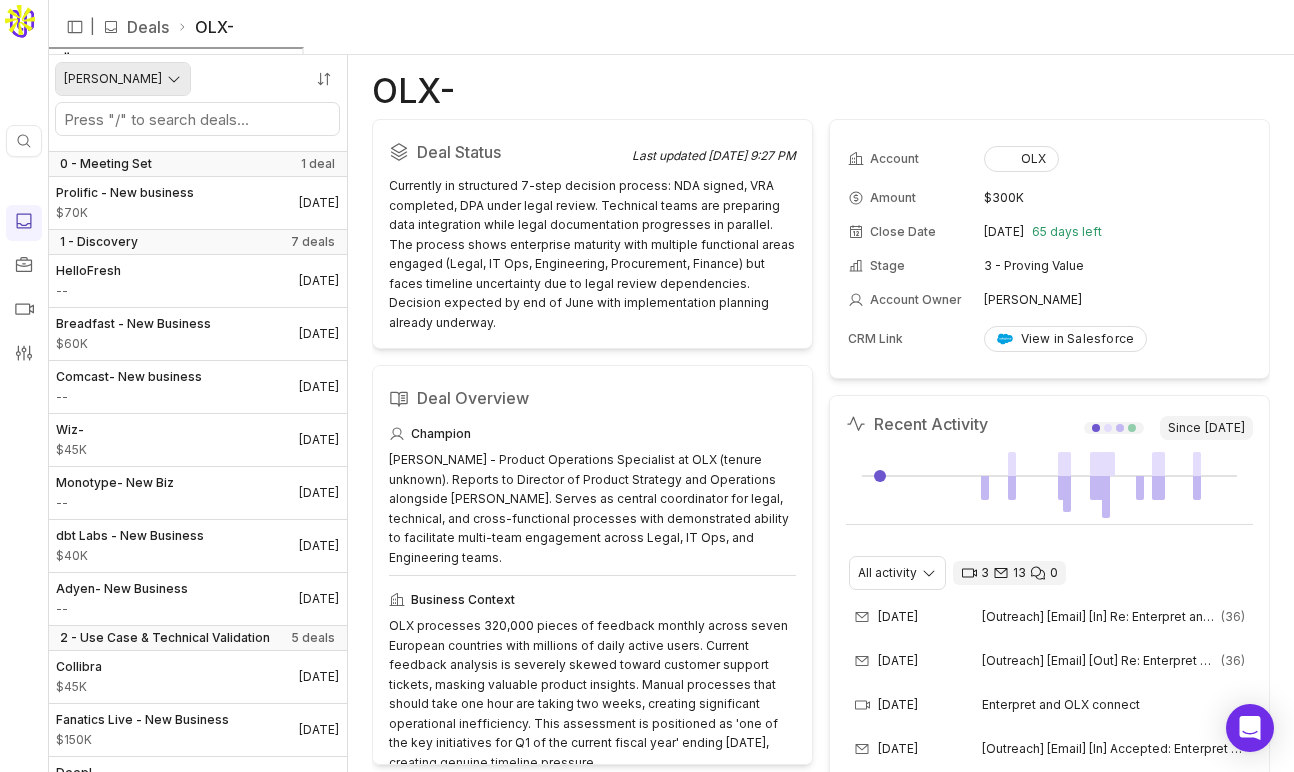 click on "Quick search... ⌘ K | Deals OLX- Noah Klausman 0 - Meeting Set 1 deal Prolific - New business $70K Aug 14, 2025 1 - Discovery 7 deals HelloFresh -- Mar 30, 2025 Breadfast - New Business $60K May 14, 2025 Comcast- New business -- Jun 29, 2025 Wiz- $45K Jun 29, 2025 Monotype- New Biz -- Jun 29, 2025 dbt Labs - New Business $40K Jul 24, 2025 Adyen- New Business -- Aug 14, 2025 2 - Use Case & Technical Validation 5 deals Collibra $45K Jul 17, 2025 Fanatics Live - New Business $150K Jul 24, 2025 DeepL $70K Jul 24, 2025 Walmart $400K Aug 28, 2025 Scotiabank- New Business $70K Nov 29, 2025 3 - Proving Value 4 deals SpotDraft - New Biz -- Jun 29, 2025 Blue Light Card- New Biz -- Jul 23, 2025 OLX- $300K Sep 11, 2025 eToro- New Business $150K Sep 25, 2025 4 - Paper Process 1 deal Vimeo Early Renewal $20K Jun 29, 2025 OLX- Deal Status Last updated   7/2/25, 9:27 PM Deal Overview Champion Business Context Champion Motivation Key Players João Melo - Product Operations Specialist João Castro - Research Manager 69 3.0 M" at bounding box center (647, 386) 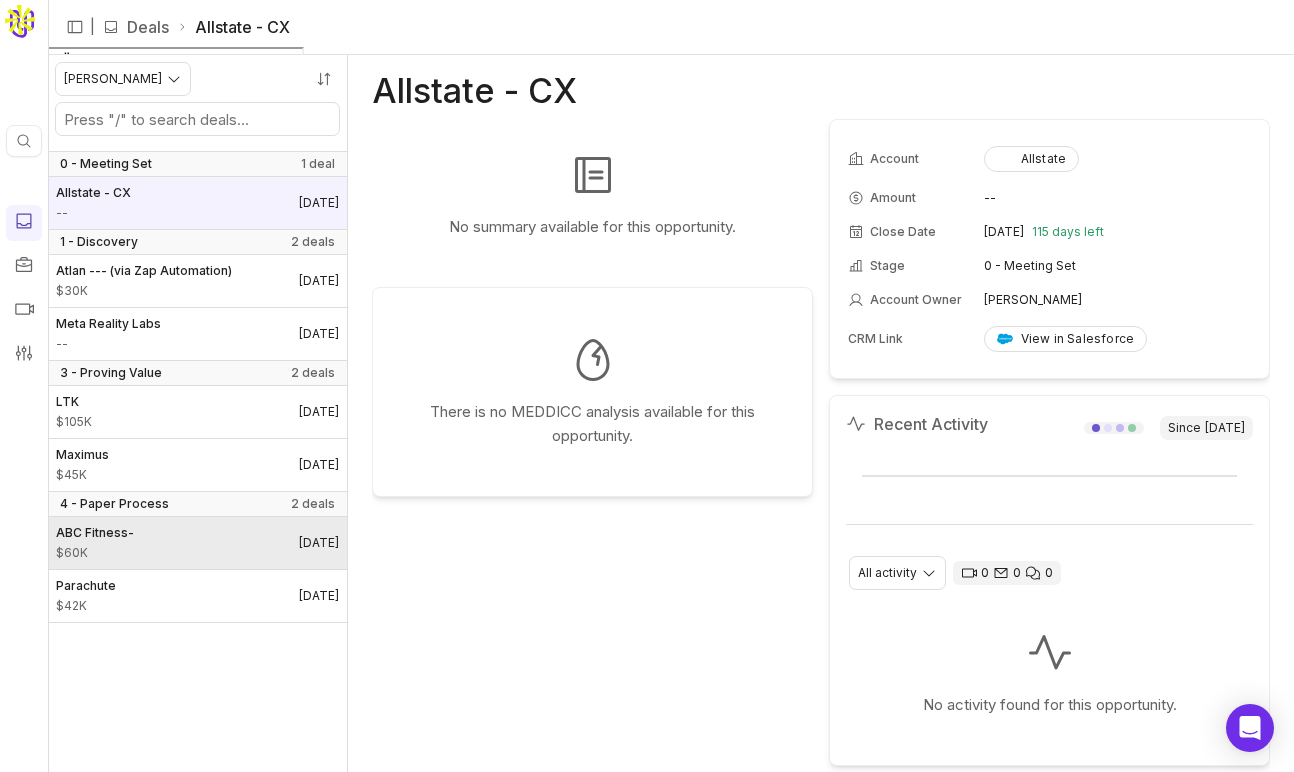 click on "ABC Fitness- $60K Jul 14, 2025" at bounding box center [197, 543] 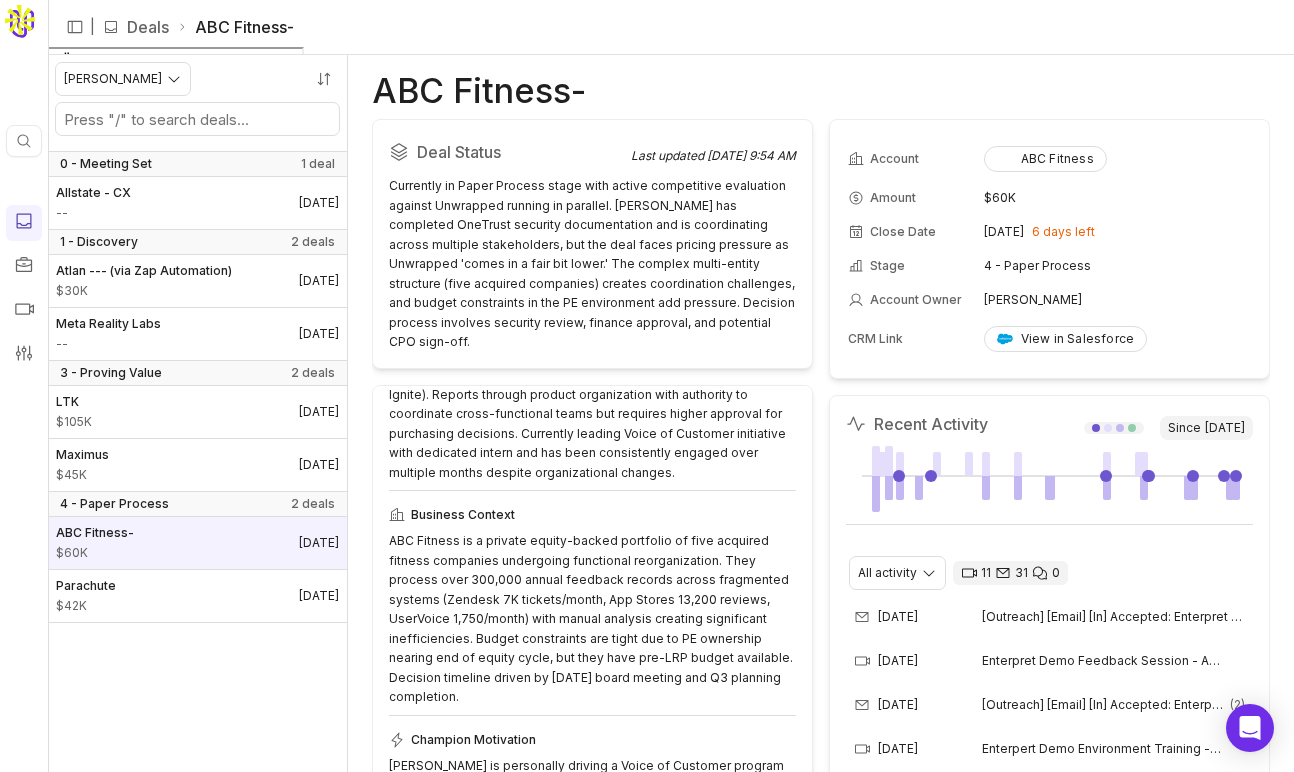 scroll, scrollTop: 125, scrollLeft: 0, axis: vertical 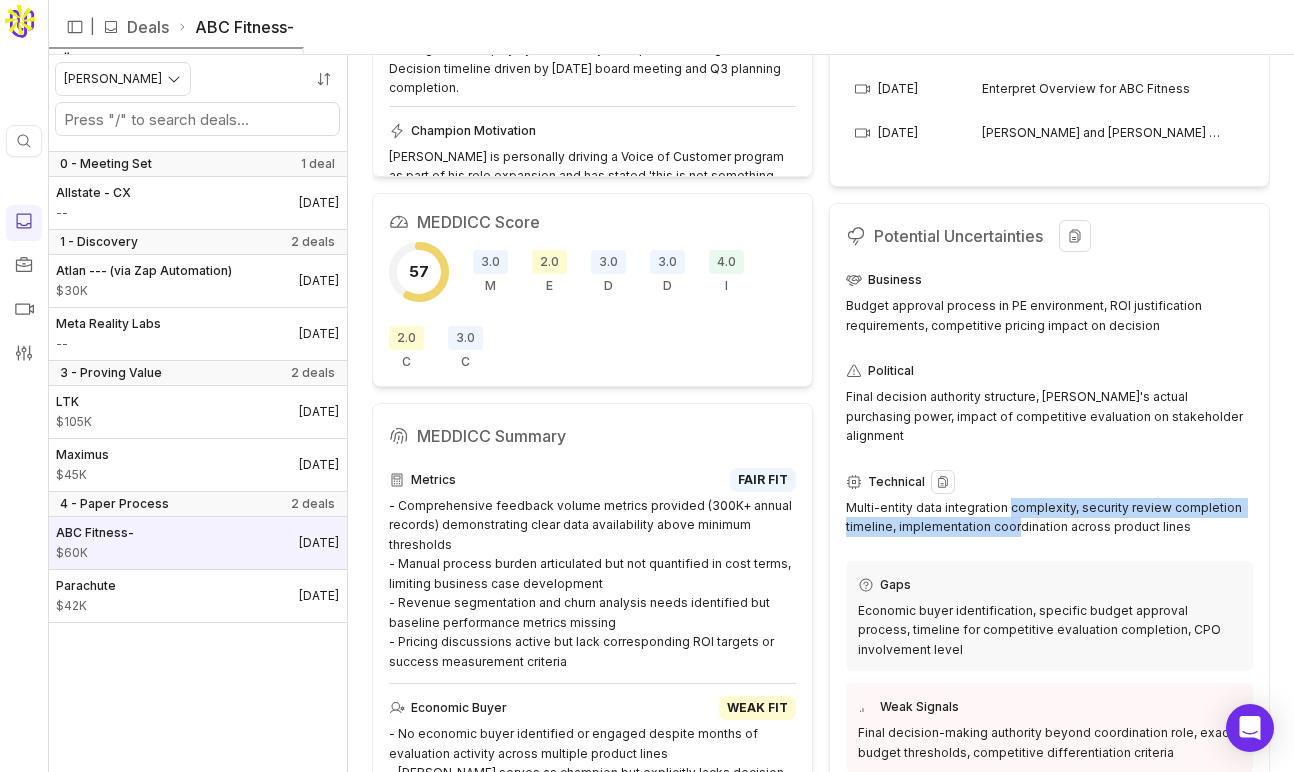 drag, startPoint x: 1006, startPoint y: 489, endPoint x: 1010, endPoint y: 507, distance: 18.439089 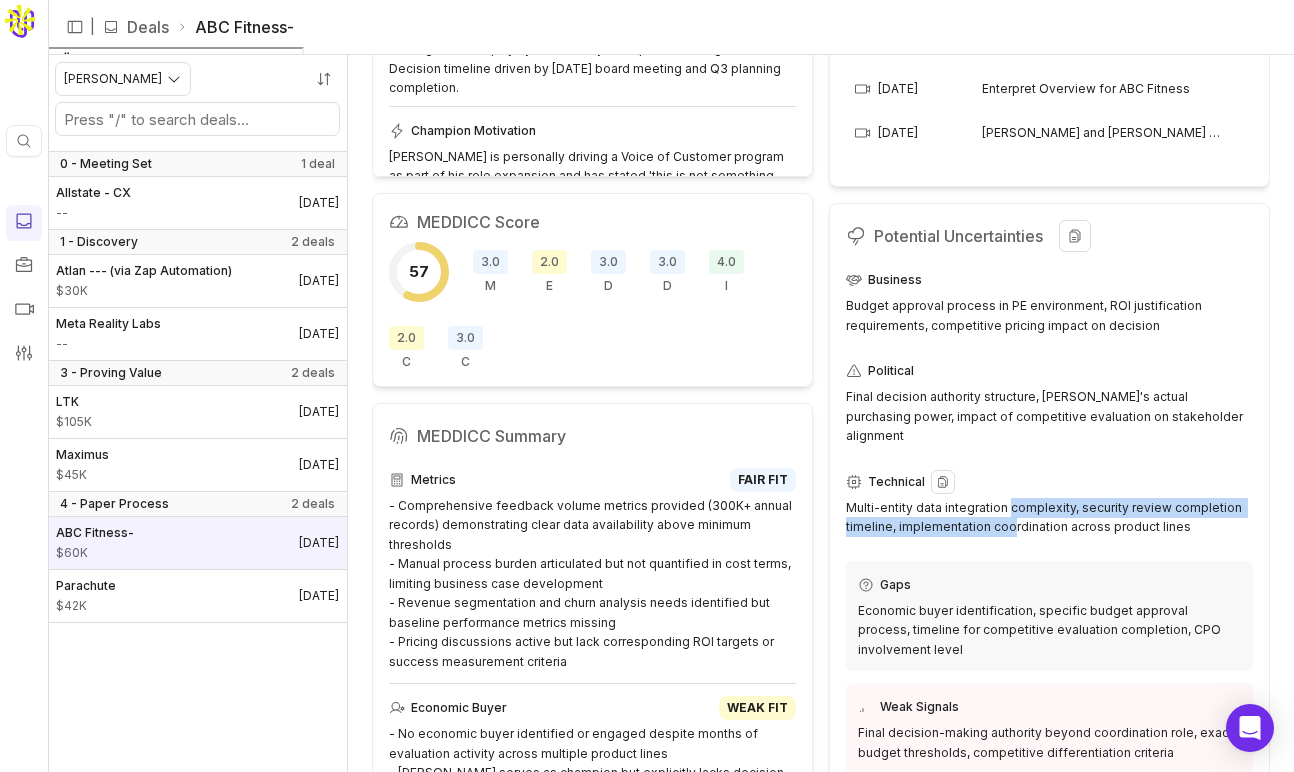 click on "Multi-entity data integration complexity, security review completion timeline, implementation coordination across product lines" at bounding box center (1049, 517) 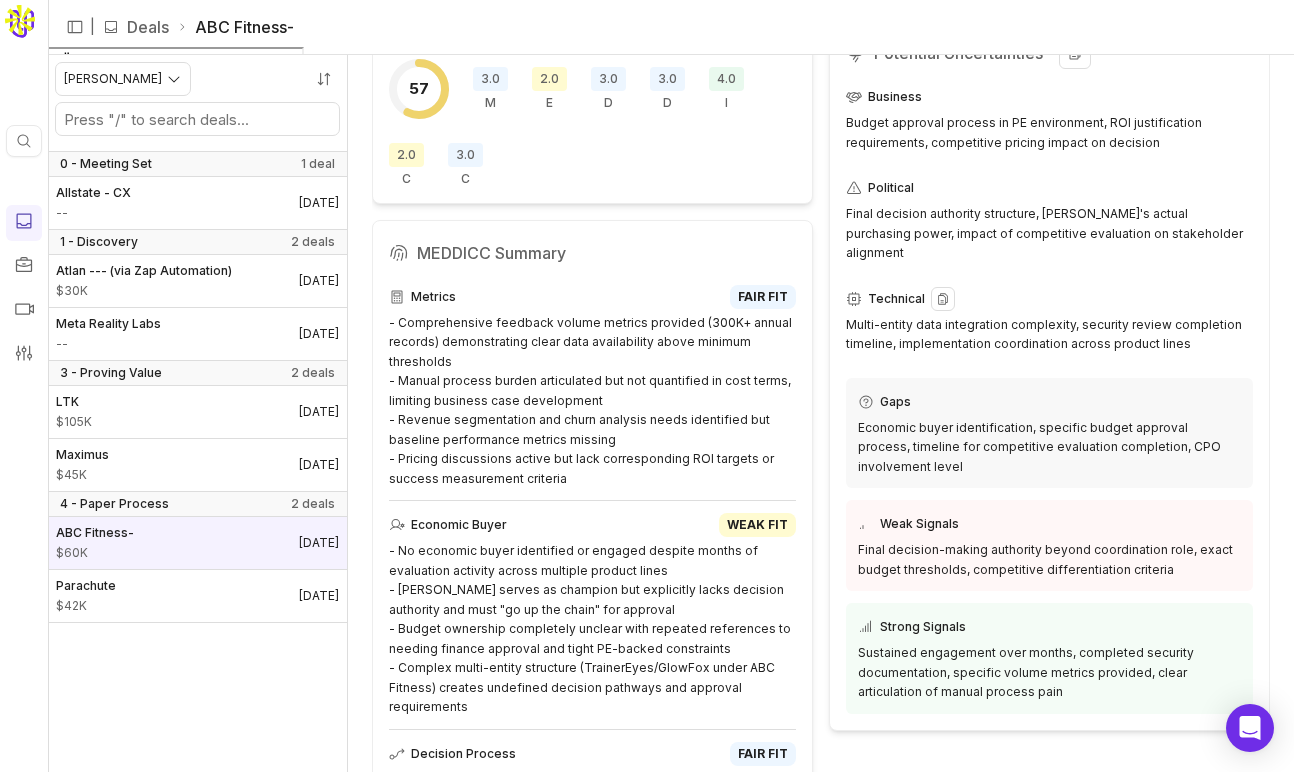 scroll, scrollTop: 793, scrollLeft: 0, axis: vertical 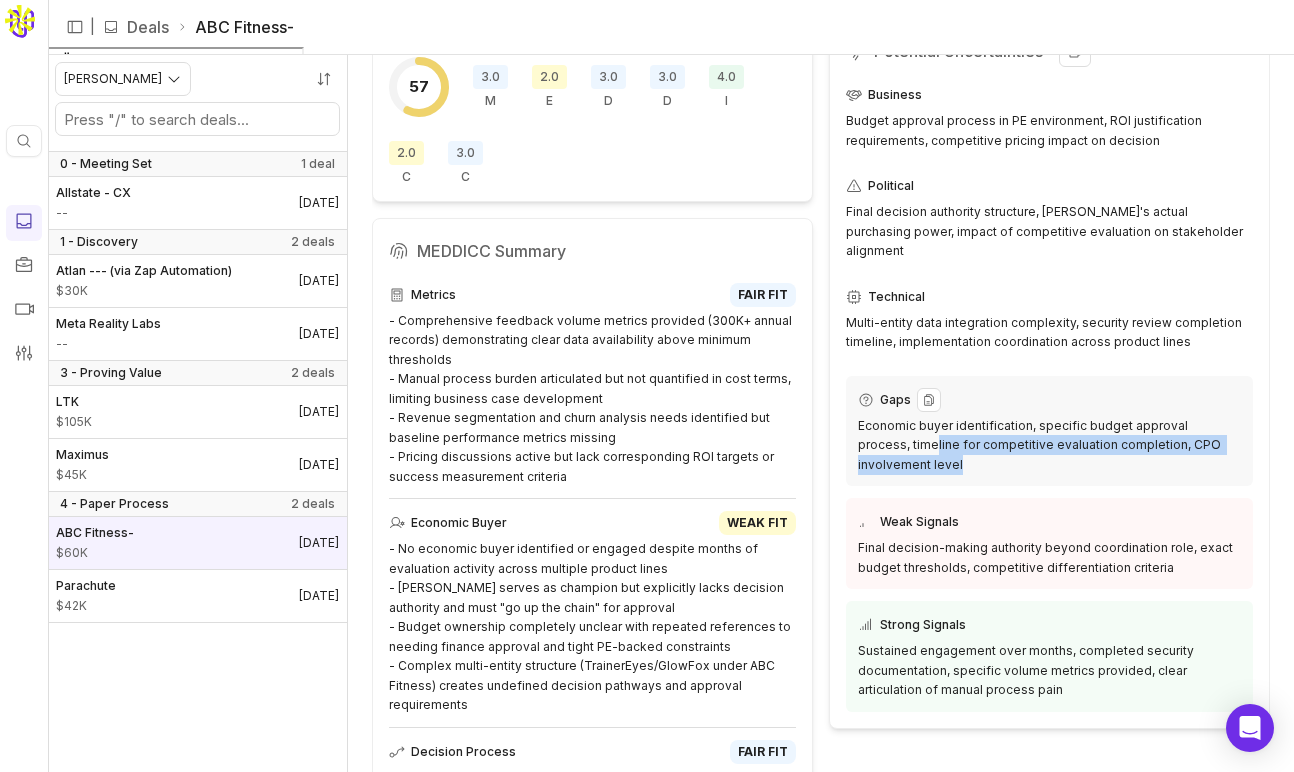 drag, startPoint x: 920, startPoint y: 437, endPoint x: 883, endPoint y: 427, distance: 38.327538 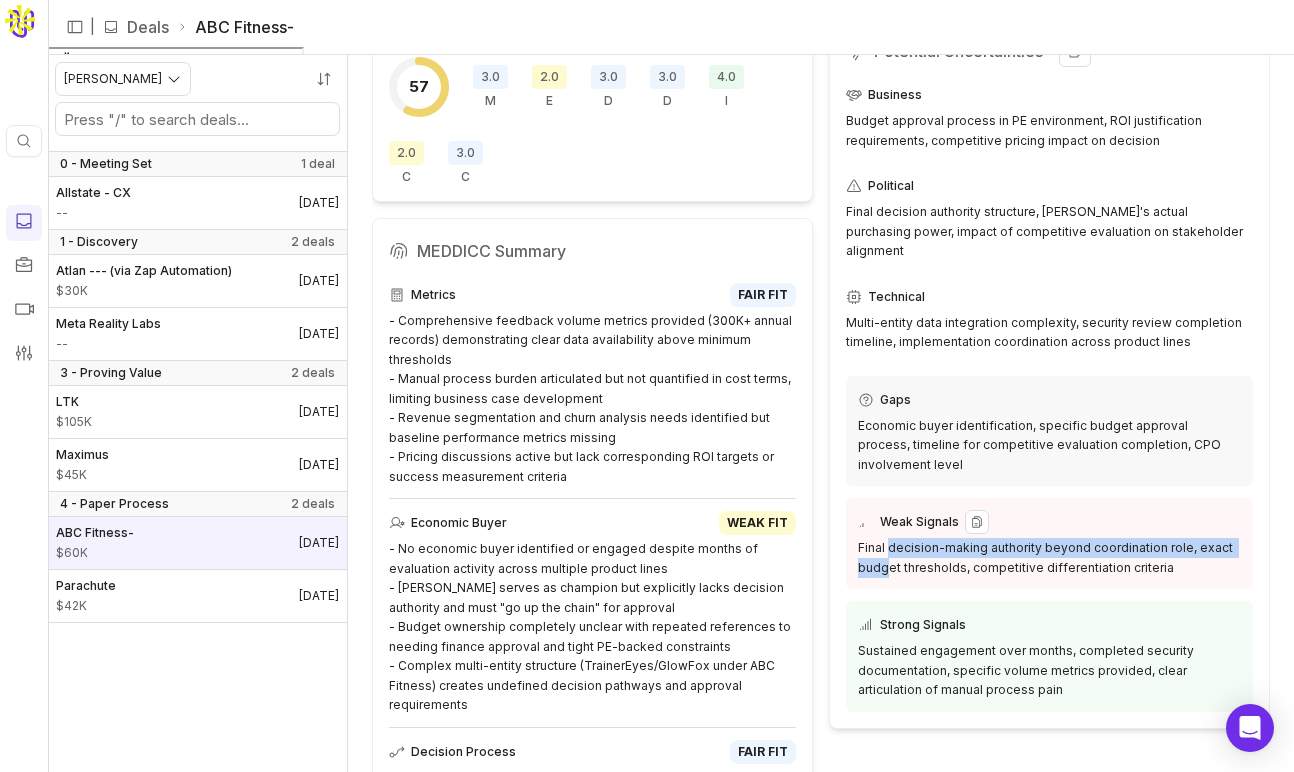 drag, startPoint x: 887, startPoint y: 526, endPoint x: 890, endPoint y: 541, distance: 15.297058 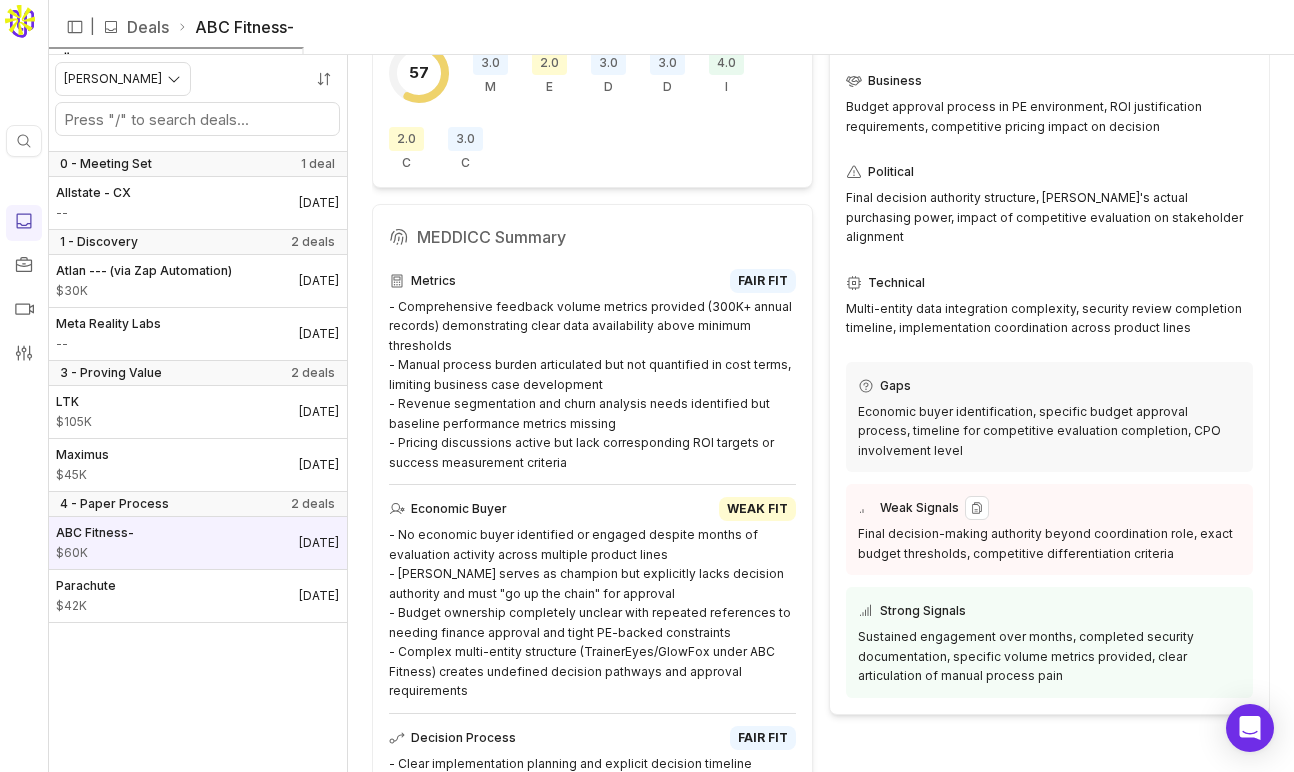scroll, scrollTop: 809, scrollLeft: 0, axis: vertical 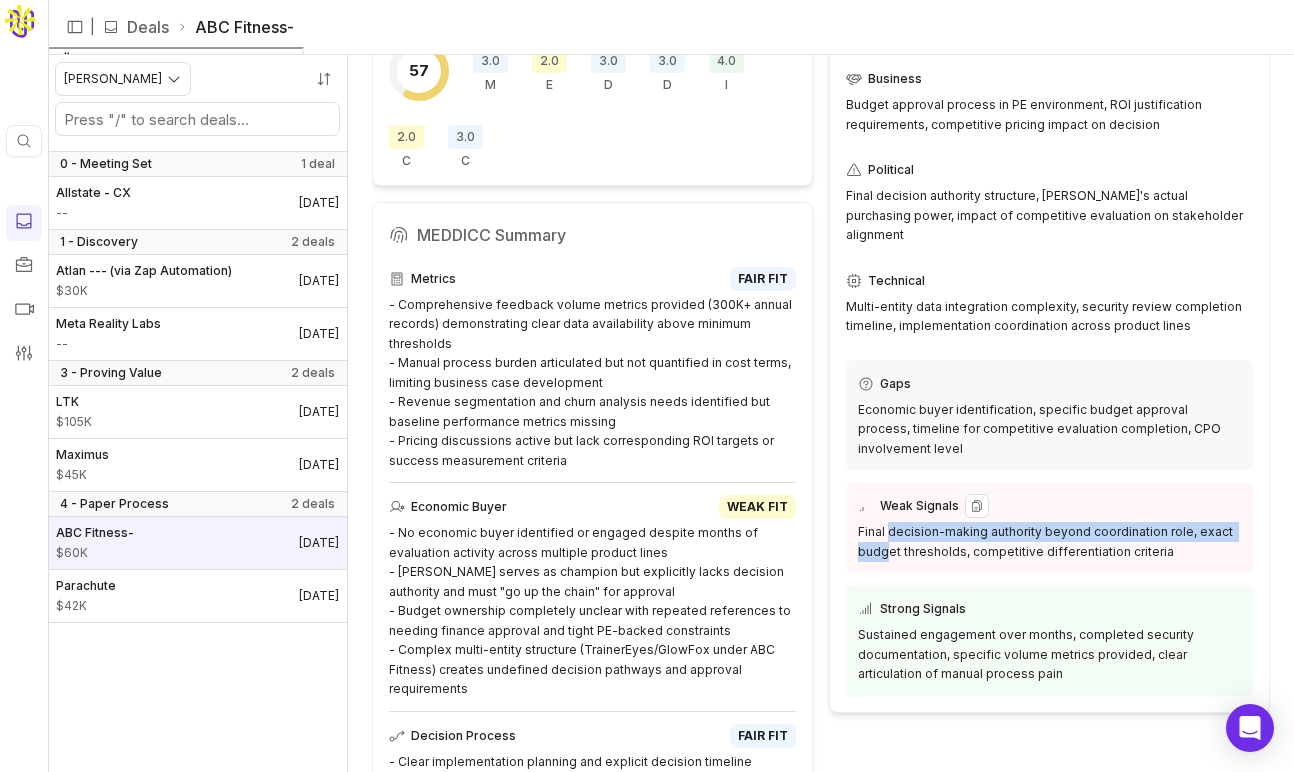 drag, startPoint x: 887, startPoint y: 510, endPoint x: 884, endPoint y: 527, distance: 17.262676 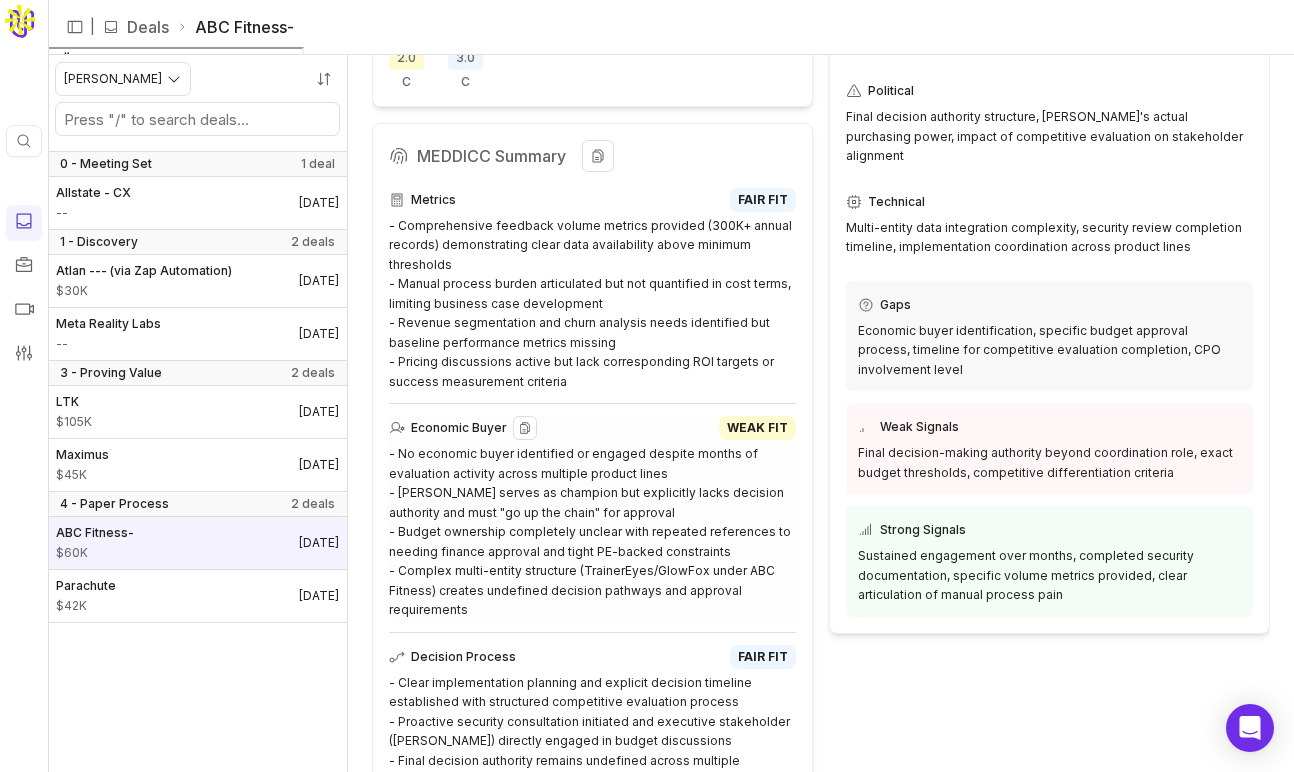scroll, scrollTop: 892, scrollLeft: 0, axis: vertical 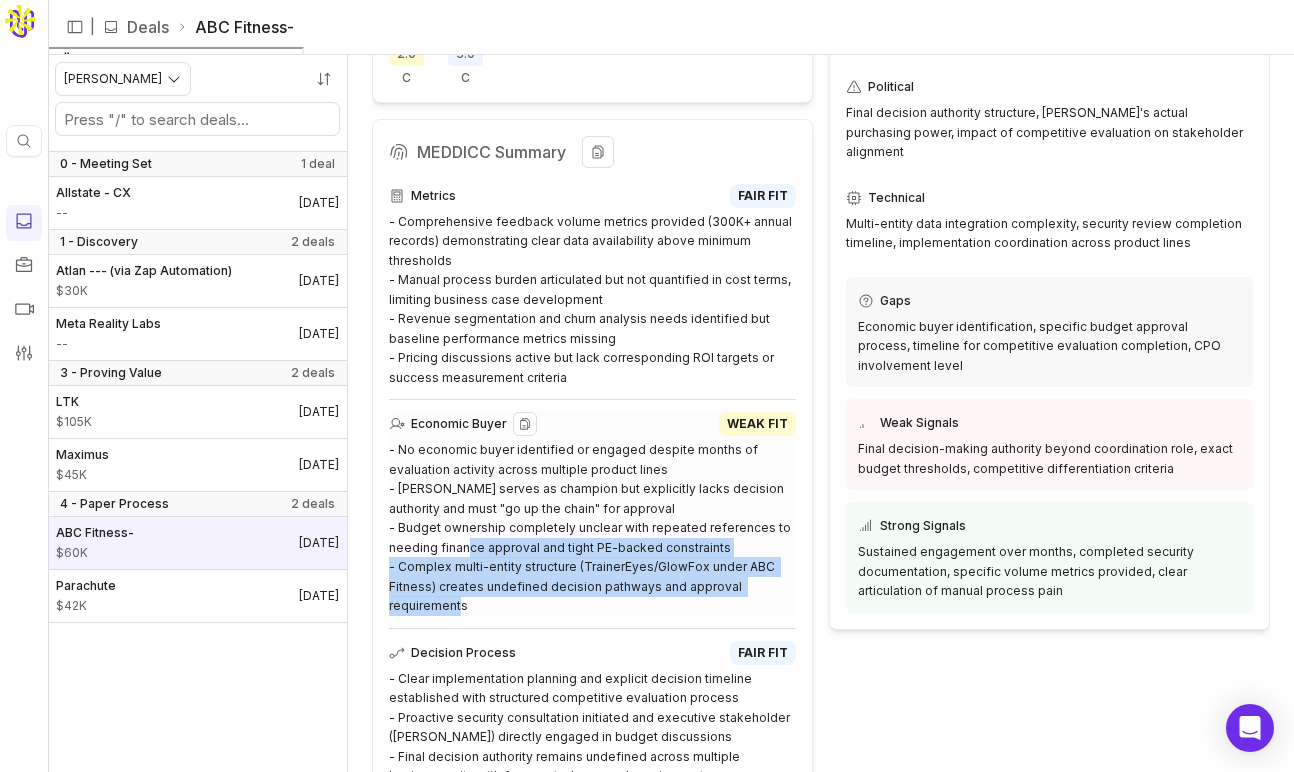 drag, startPoint x: 470, startPoint y: 583, endPoint x: 474, endPoint y: 520, distance: 63.126858 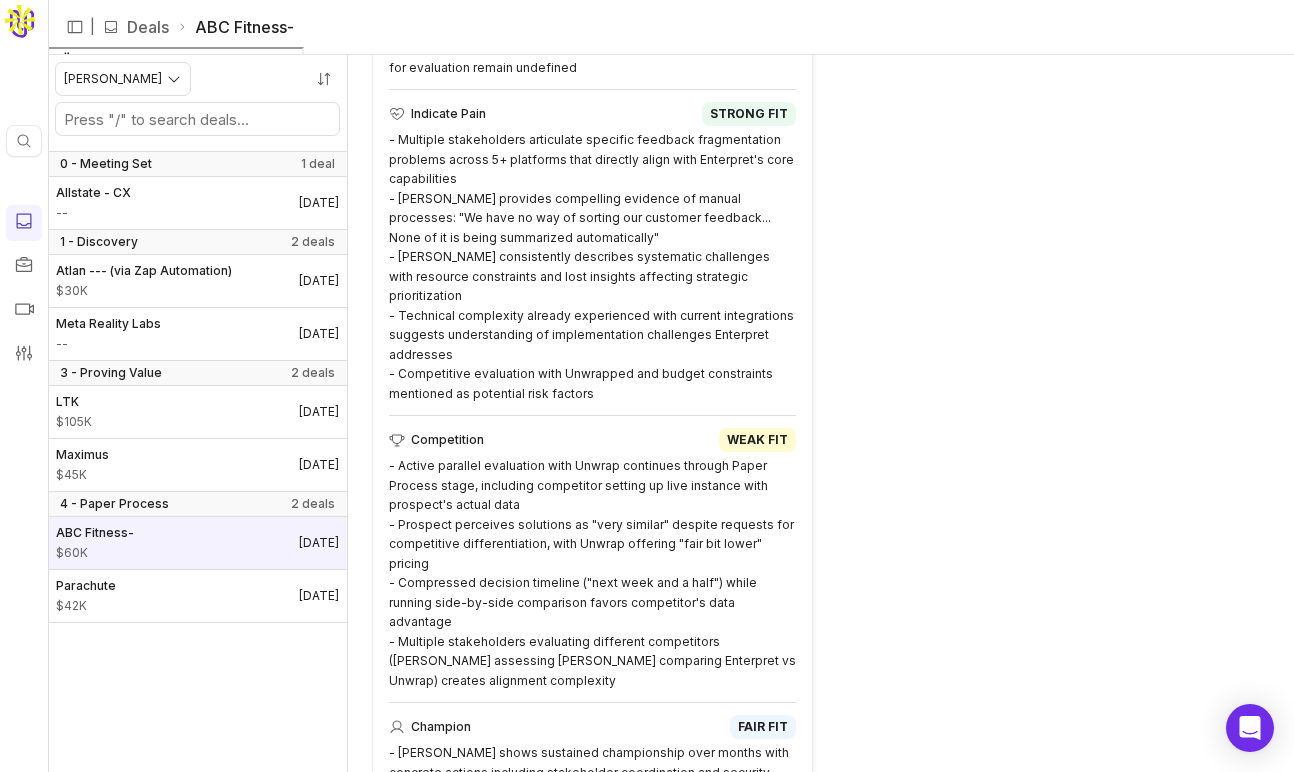scroll, scrollTop: 1866, scrollLeft: 0, axis: vertical 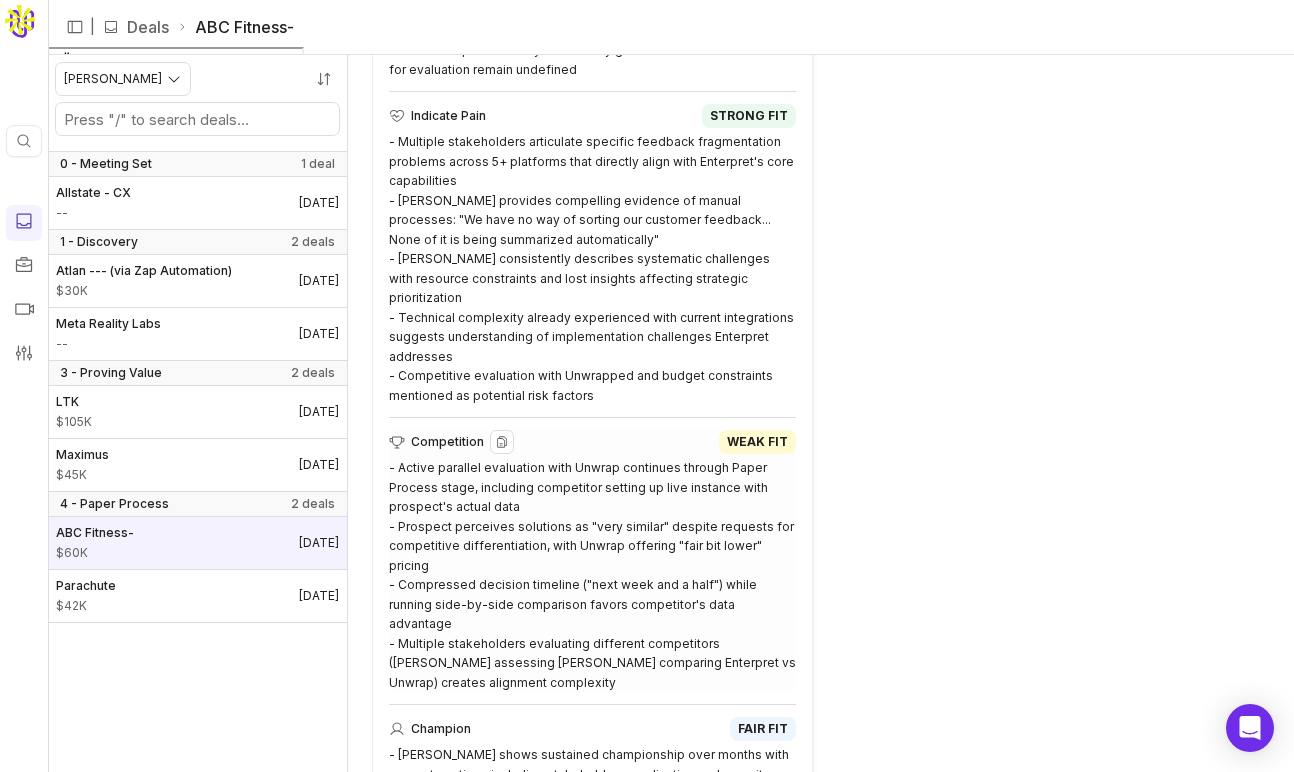 drag, startPoint x: 527, startPoint y: 596, endPoint x: 527, endPoint y: 609, distance: 13 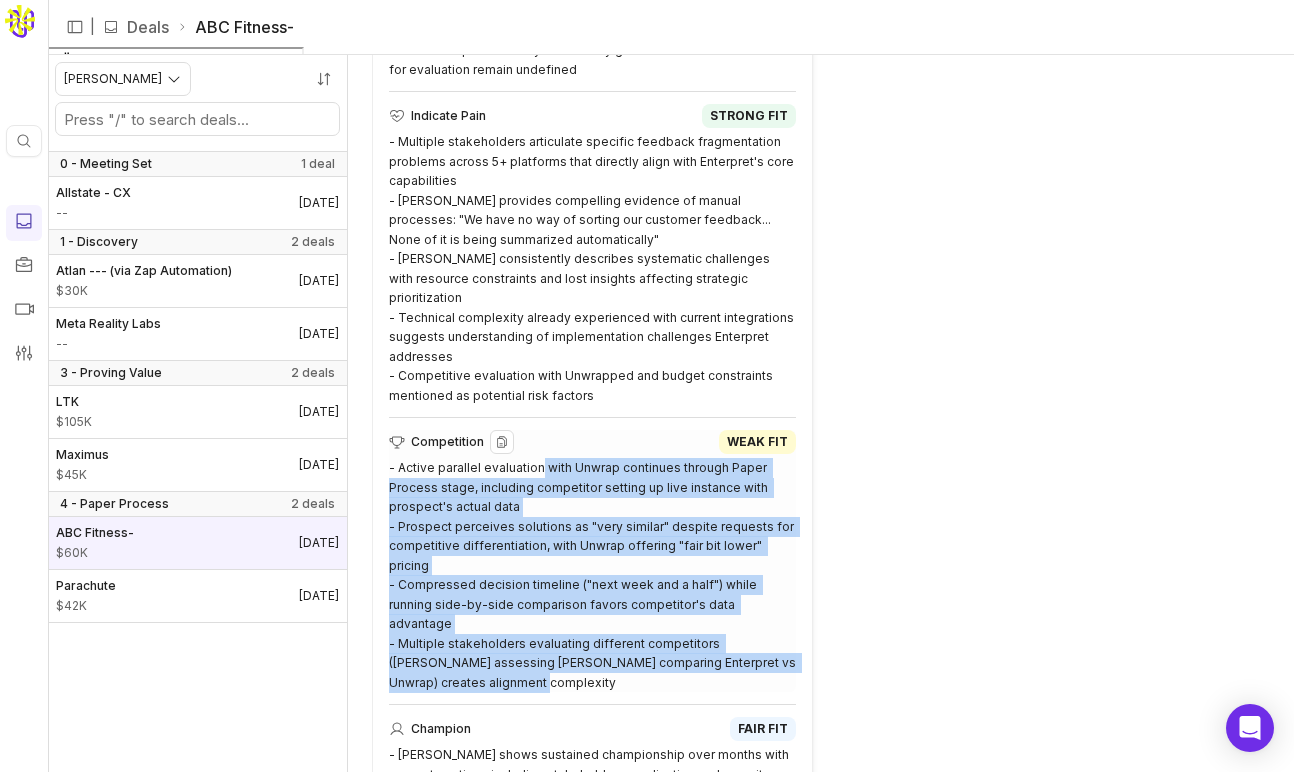 drag, startPoint x: 528, startPoint y: 608, endPoint x: 537, endPoint y: 435, distance: 173.23395 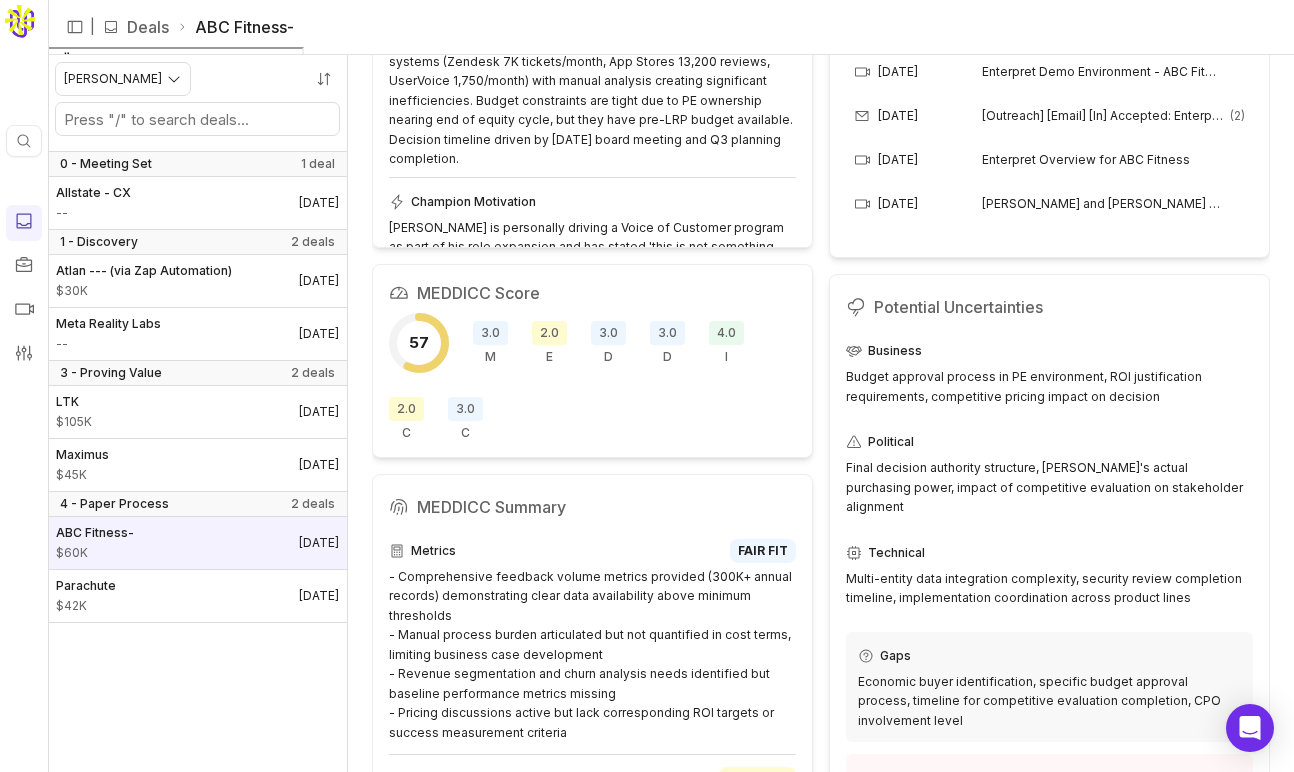 scroll, scrollTop: 389, scrollLeft: 0, axis: vertical 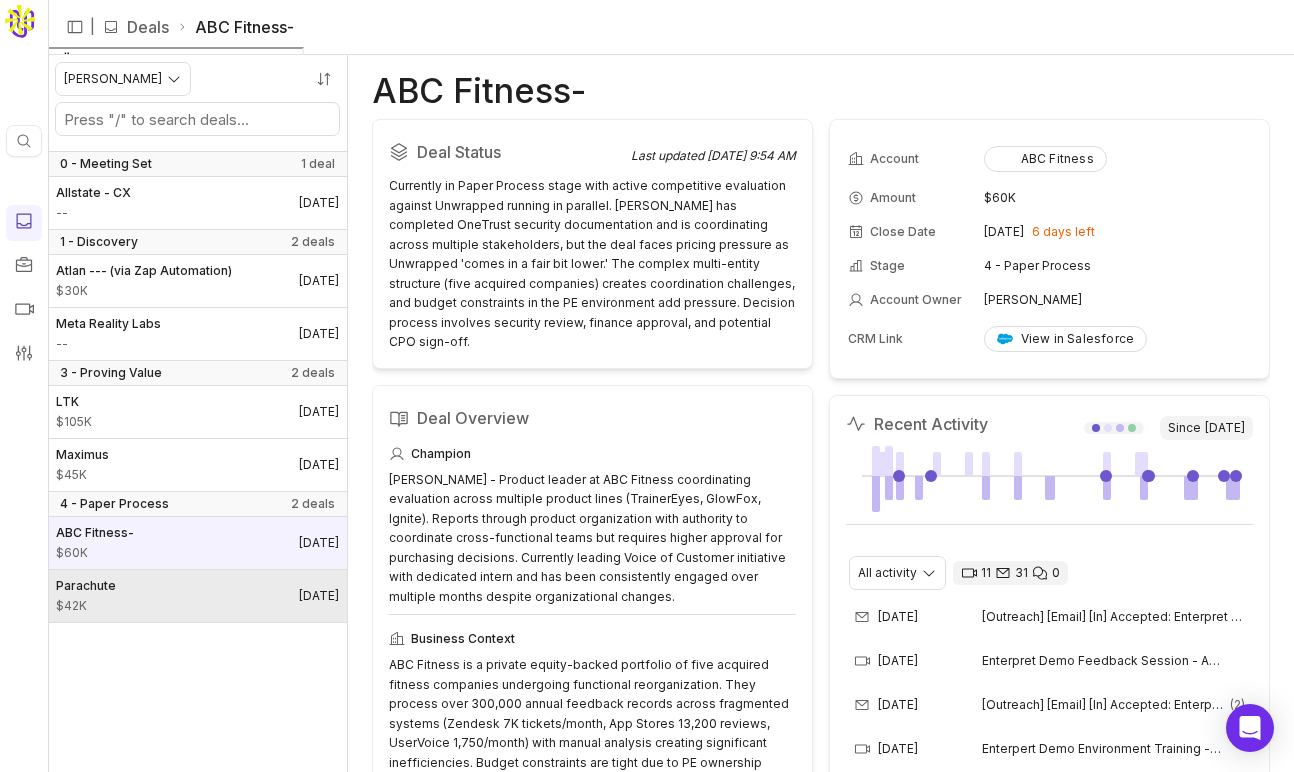 click on "Parachute $42K [DATE]" at bounding box center [197, 596] 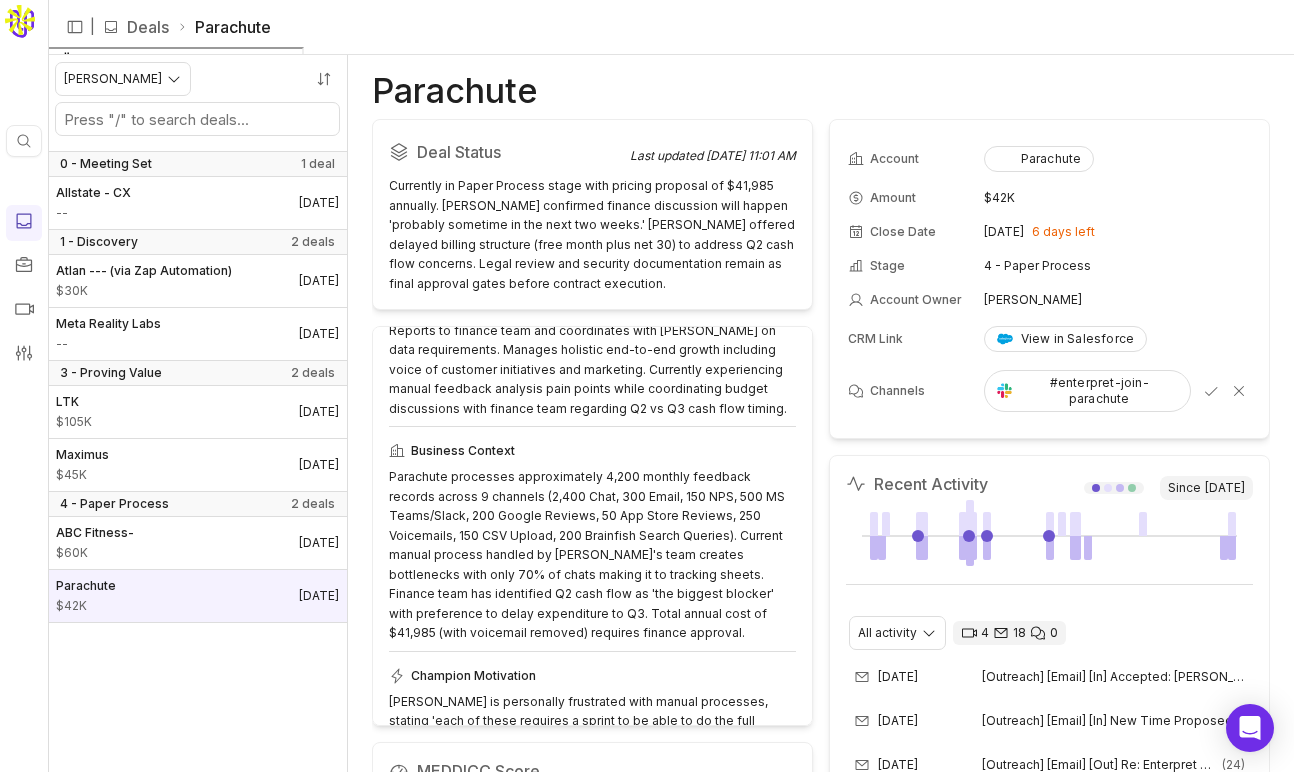scroll, scrollTop: 0, scrollLeft: 0, axis: both 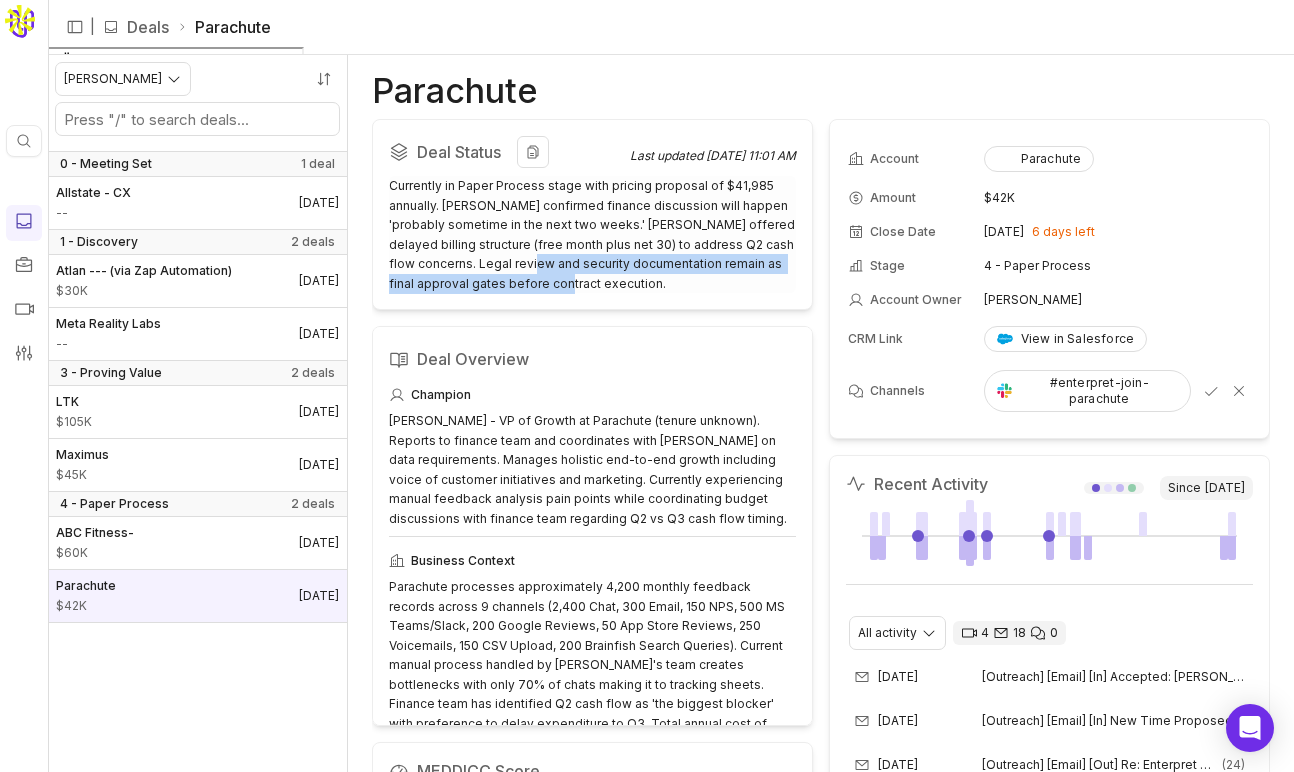 drag, startPoint x: 543, startPoint y: 284, endPoint x: 536, endPoint y: 264, distance: 21.189621 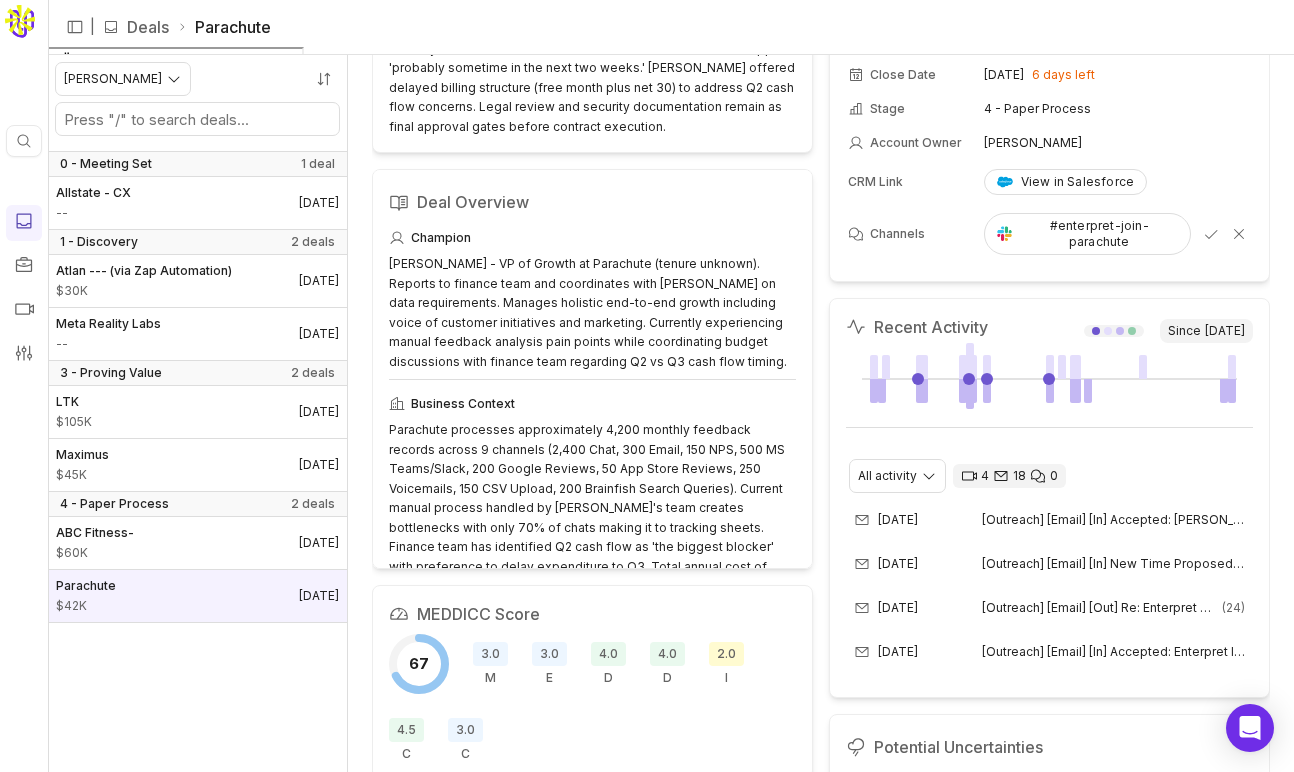scroll, scrollTop: 159, scrollLeft: 0, axis: vertical 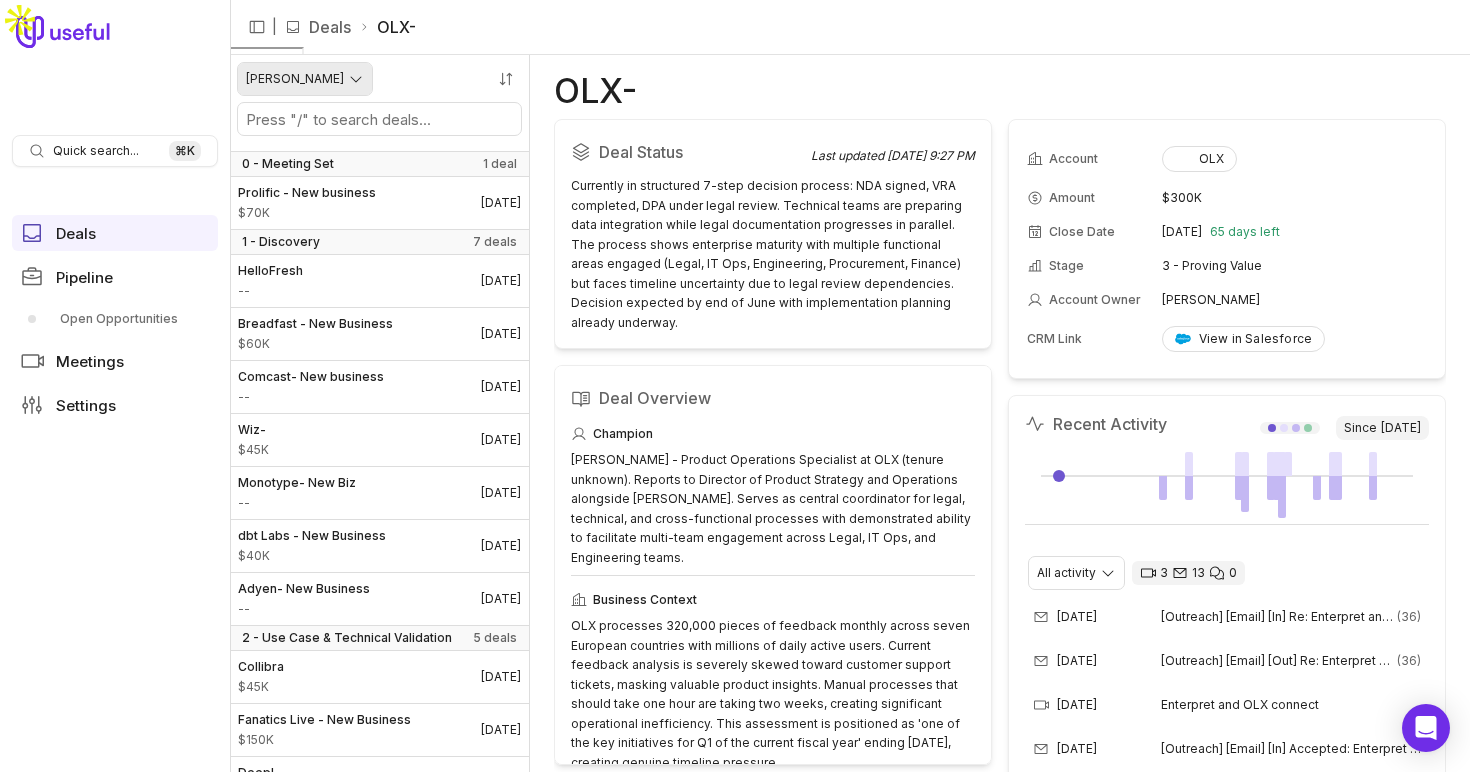 click on "Quick search... ⌘ K Deals Pipeline Open Opportunities Meetings Settings | Deals OLX- [PERSON_NAME] 0 - Meeting Set 1 deal Prolific - New business $70K [DATE] 1 - Discovery 7 deals HelloFresh -- [DATE] Breadfast - New Business $60K [DATE] Comcast- New business -- [DATE] Wiz- $45K [DATE] Monotype- New Biz -- [DATE] dbt Labs - New Business $40K [DATE] Adyen- New Business -- [DATE] 2 - Use Case & Technical Validation 5 deals Collibra $45K [DATE] Fanatics Live - New Business $150K [DATE] DeepL $70K [DATE] Walmart $400K [DATE] Scotiabank- New Business $70K [DATE] 3 - Proving Value 4 deals SpotDraft - New Biz -- [DATE] Blue Light Card- New Biz -- [DATE] OLX- $300K [DATE] eToro- New Business $150K [DATE] 4 - Paper Process 1 deal Vimeo Early Renewal $20K [DATE] OLX- Deal Status Last updated   [DATE] 9:27 PM Deal Overview Champion Business Context Champion Motivation Key Players [PERSON_NAME] - Research Manager" at bounding box center [735, 386] 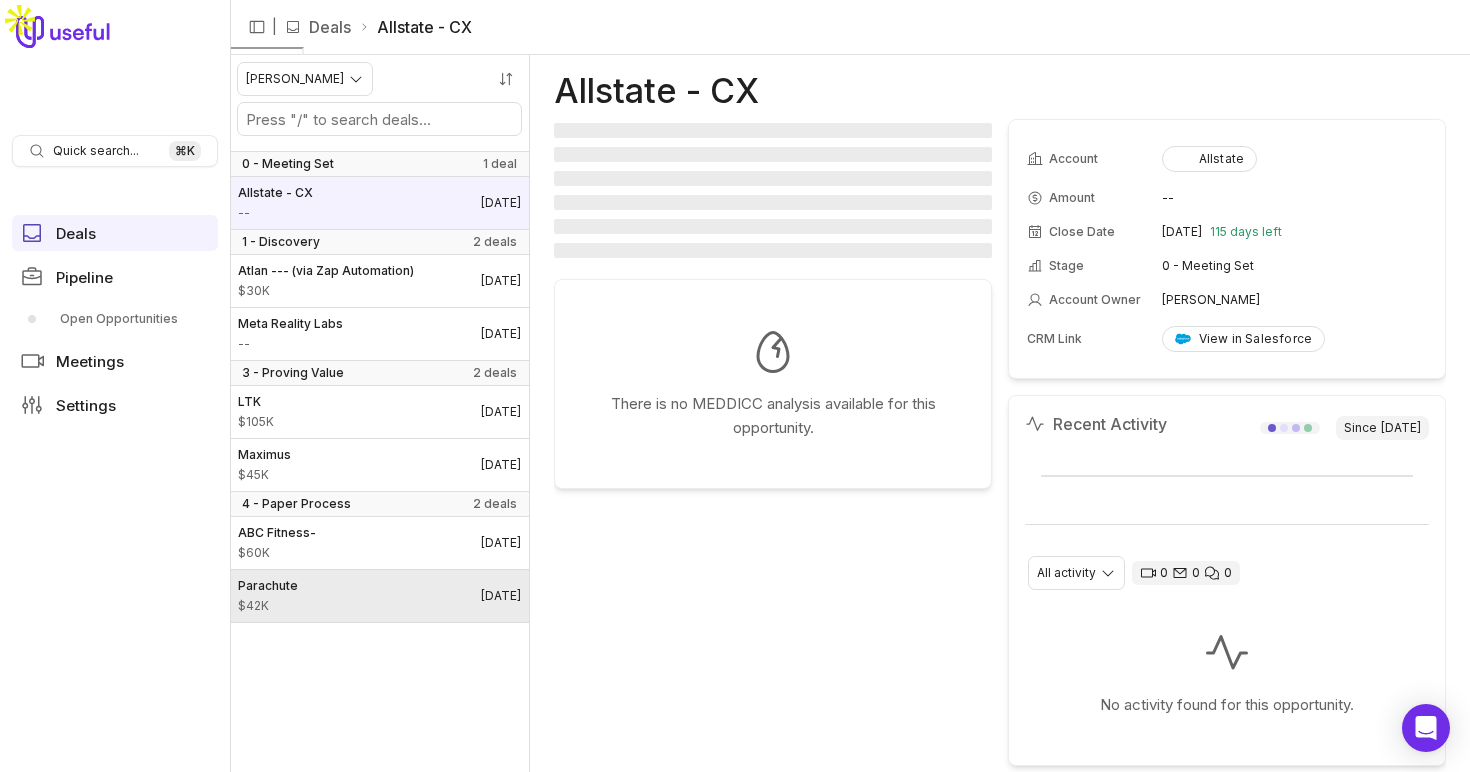 click on "Parachute $42K [DATE]" at bounding box center [379, 596] 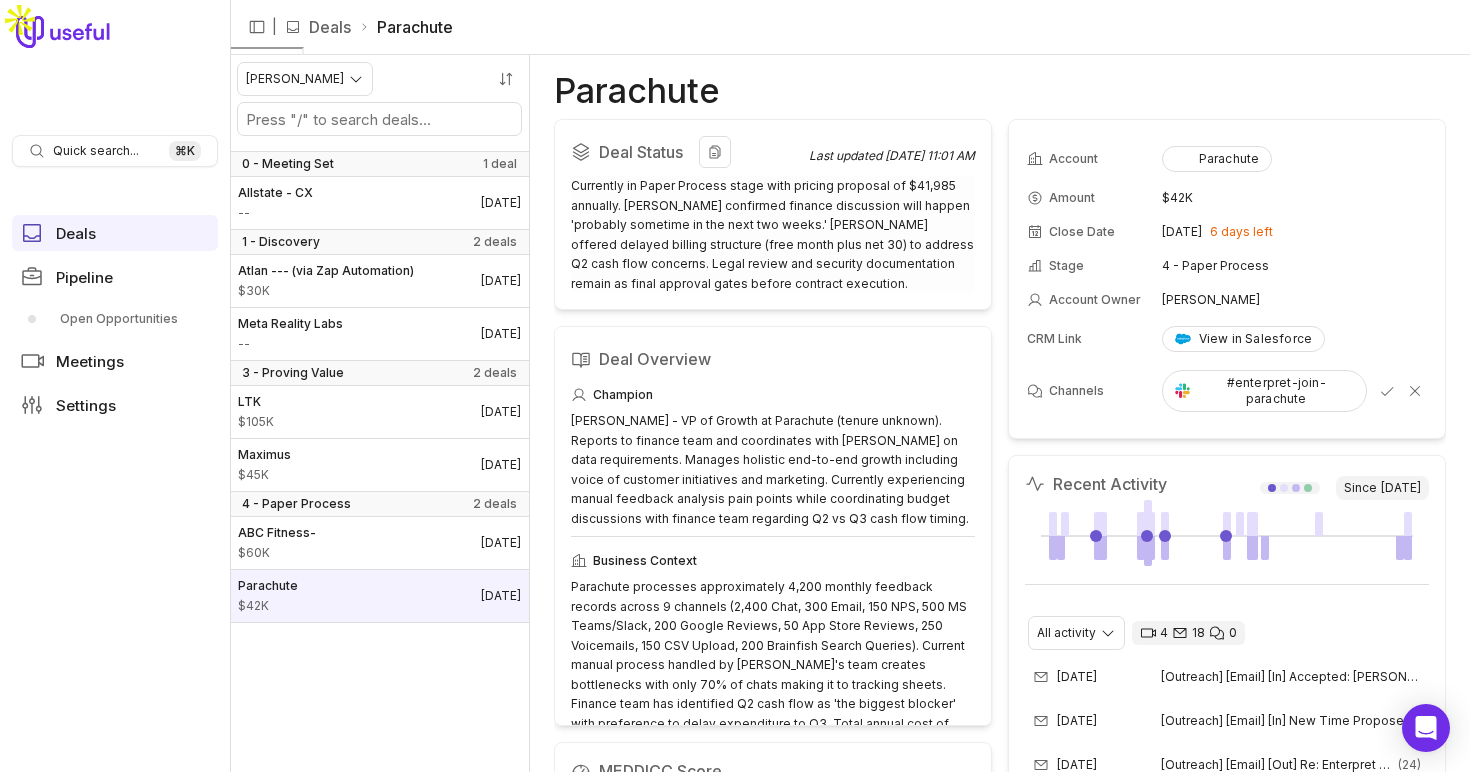 scroll, scrollTop: 0, scrollLeft: 0, axis: both 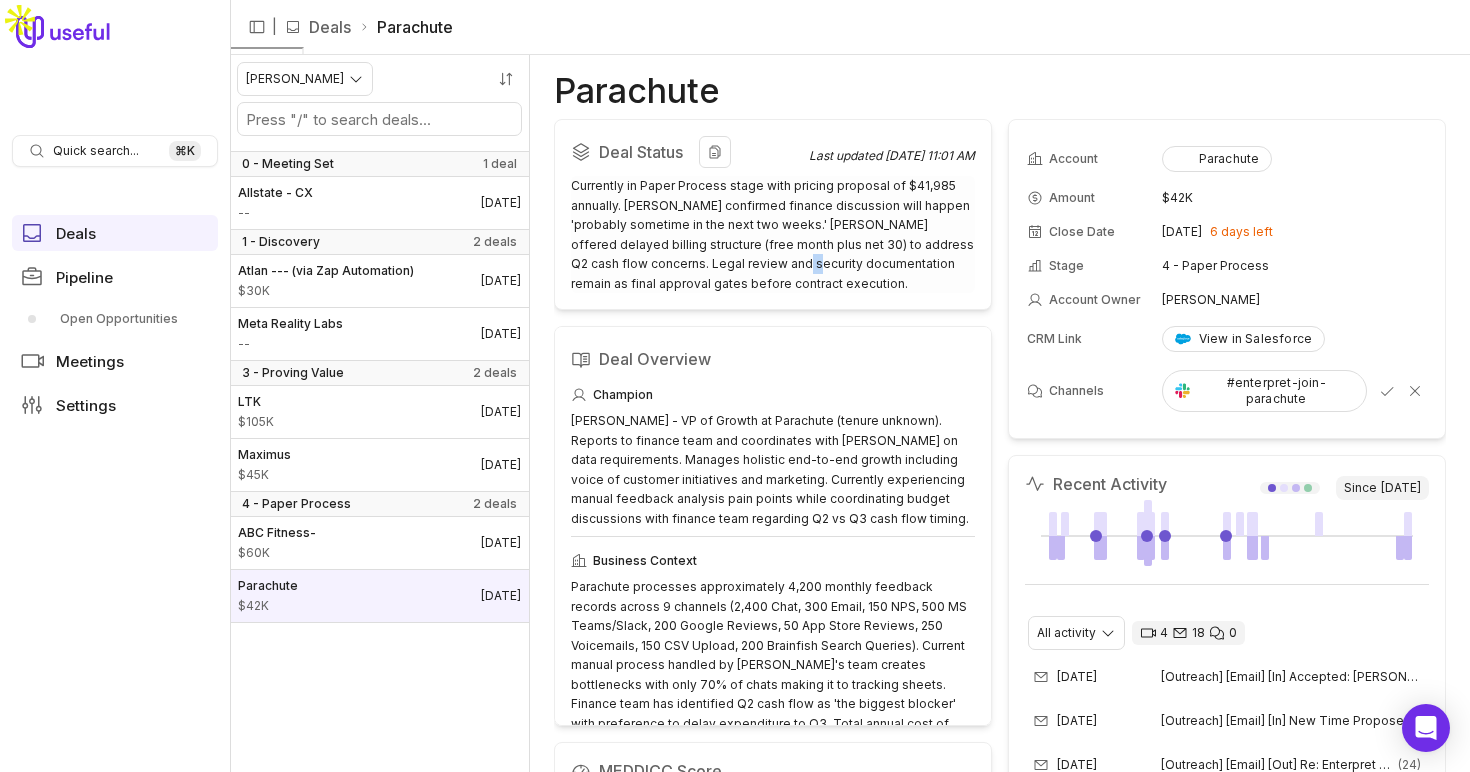 drag, startPoint x: 779, startPoint y: 270, endPoint x: 764, endPoint y: 263, distance: 16.552946 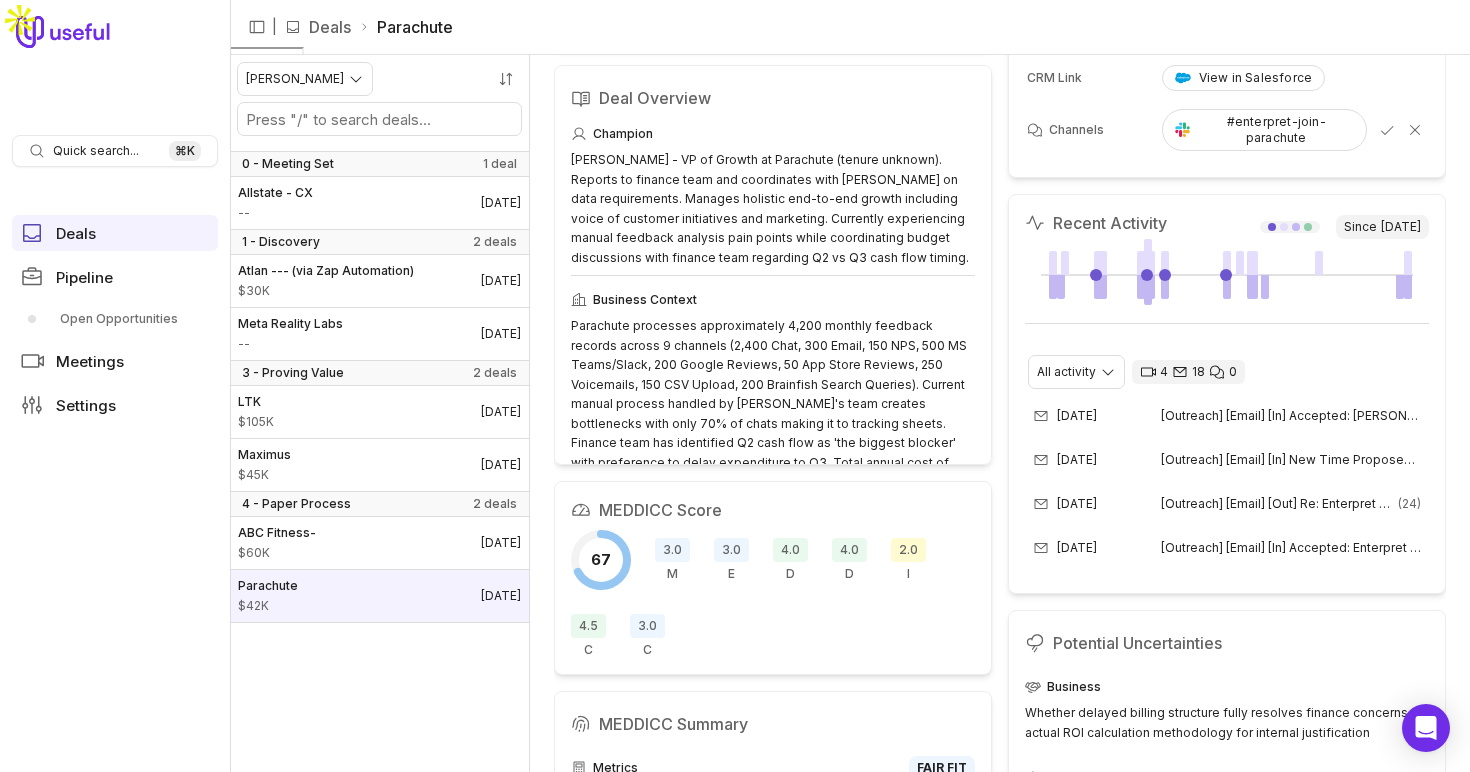 scroll, scrollTop: 278, scrollLeft: 0, axis: vertical 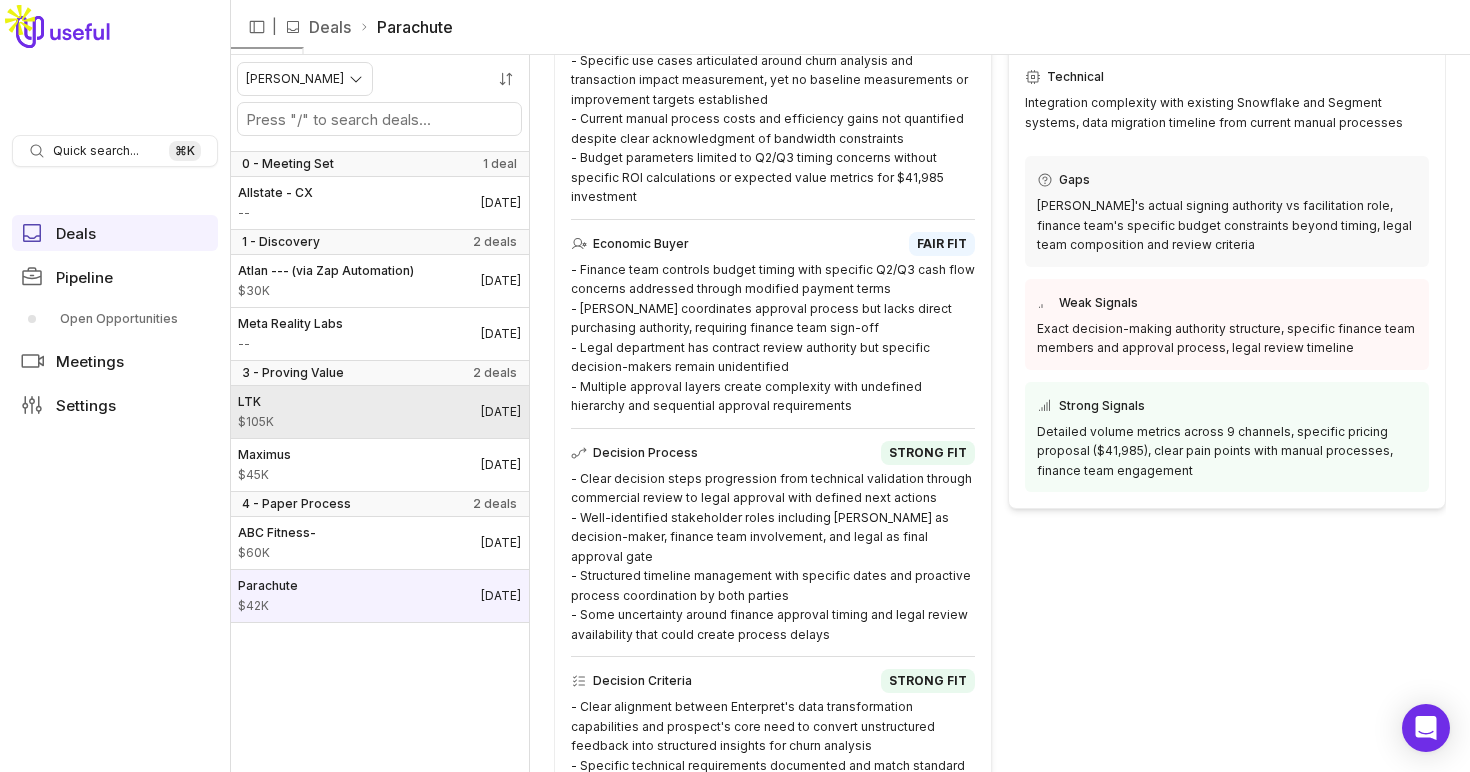 click on "LTK $105K [DATE]" at bounding box center (379, 412) 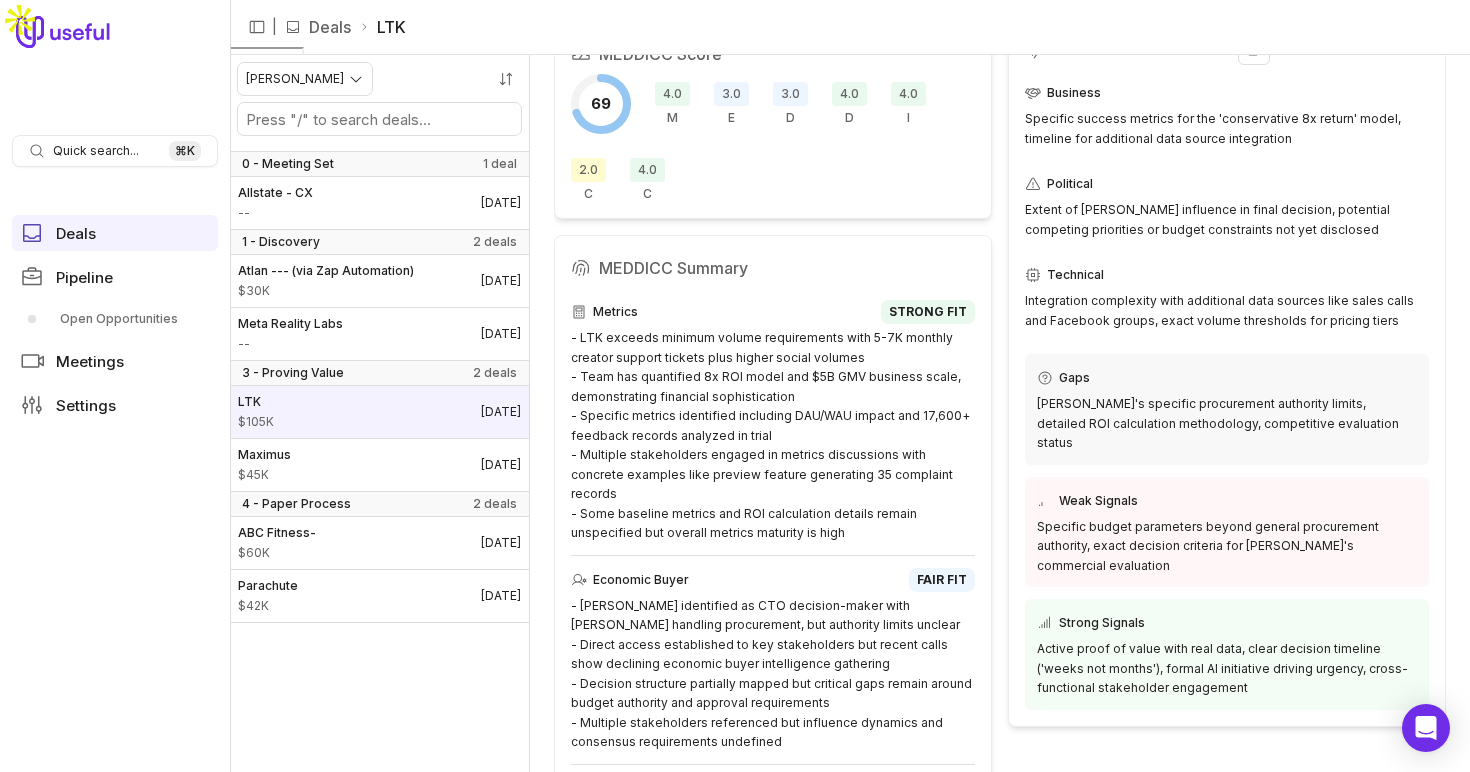 scroll, scrollTop: 779, scrollLeft: 0, axis: vertical 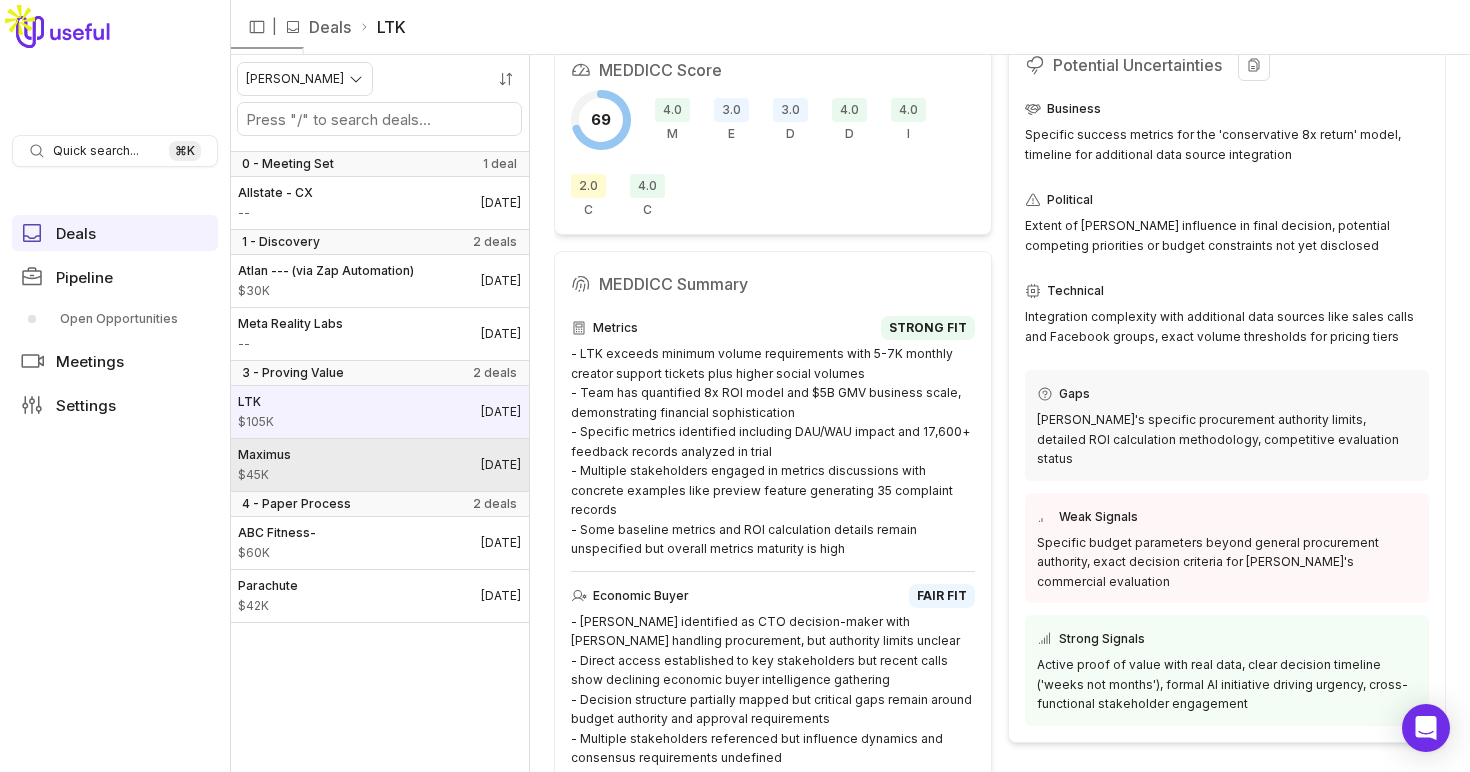 click on "Maximus $45K [DATE]" at bounding box center (379, 465) 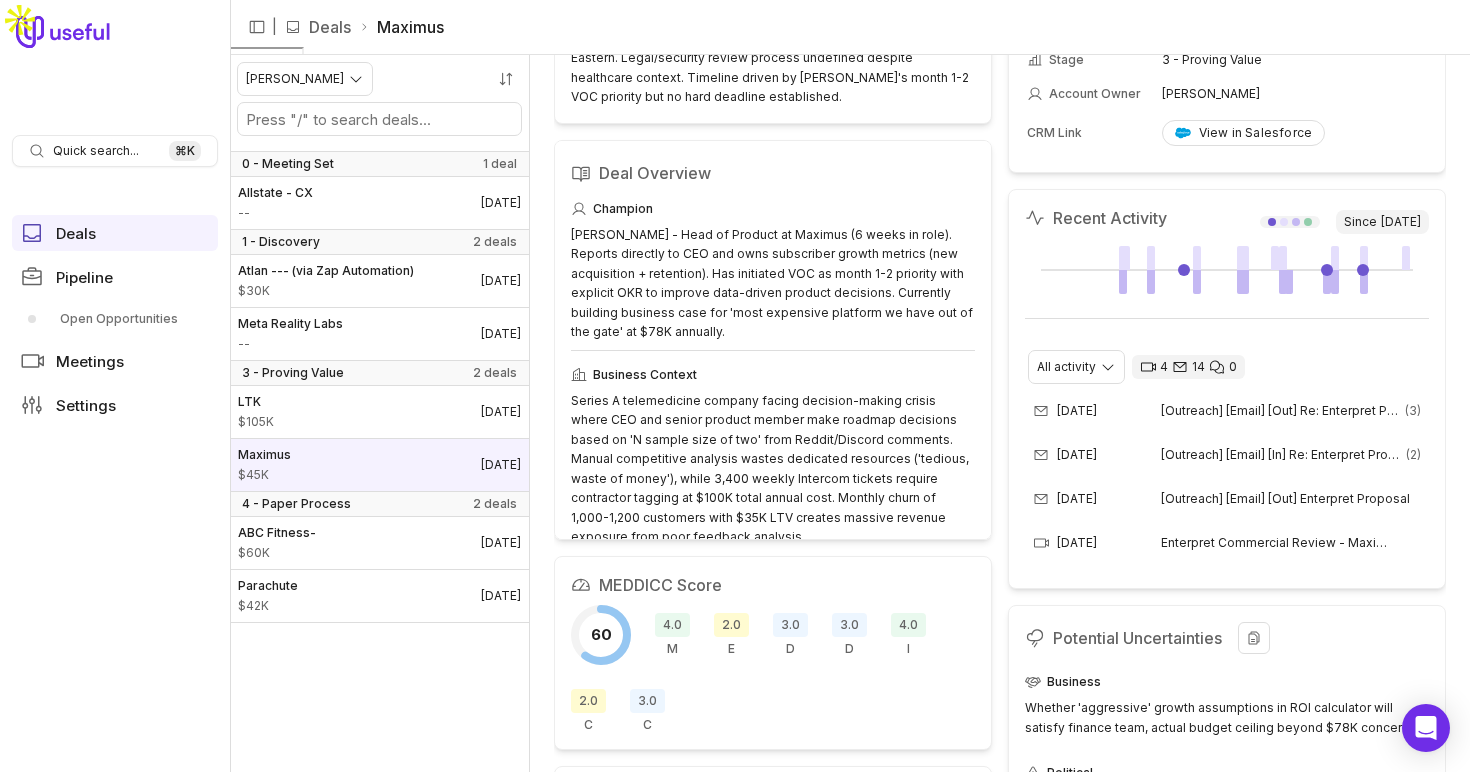 scroll, scrollTop: 209, scrollLeft: 0, axis: vertical 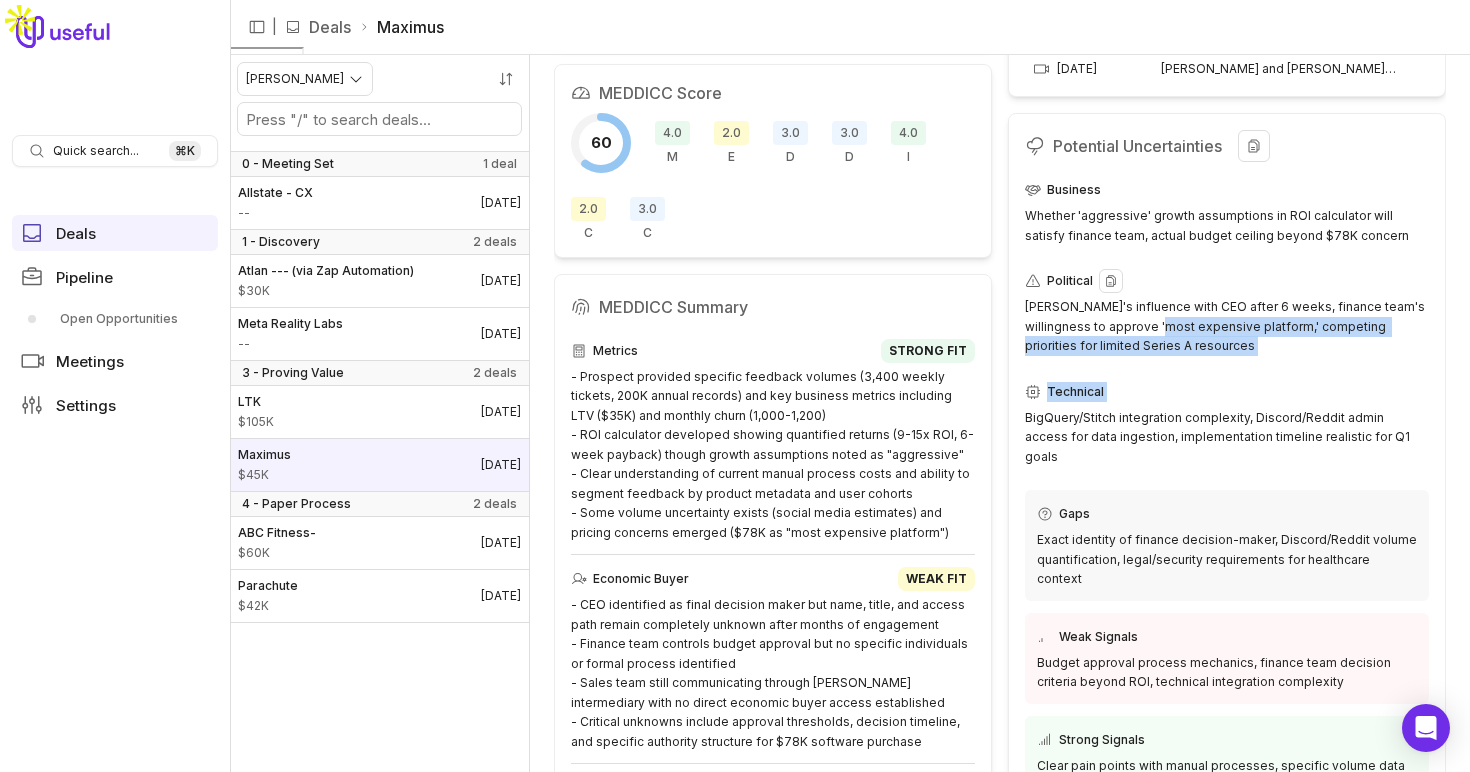 drag, startPoint x: 1129, startPoint y: 357, endPoint x: 1138, endPoint y: 321, distance: 37.107952 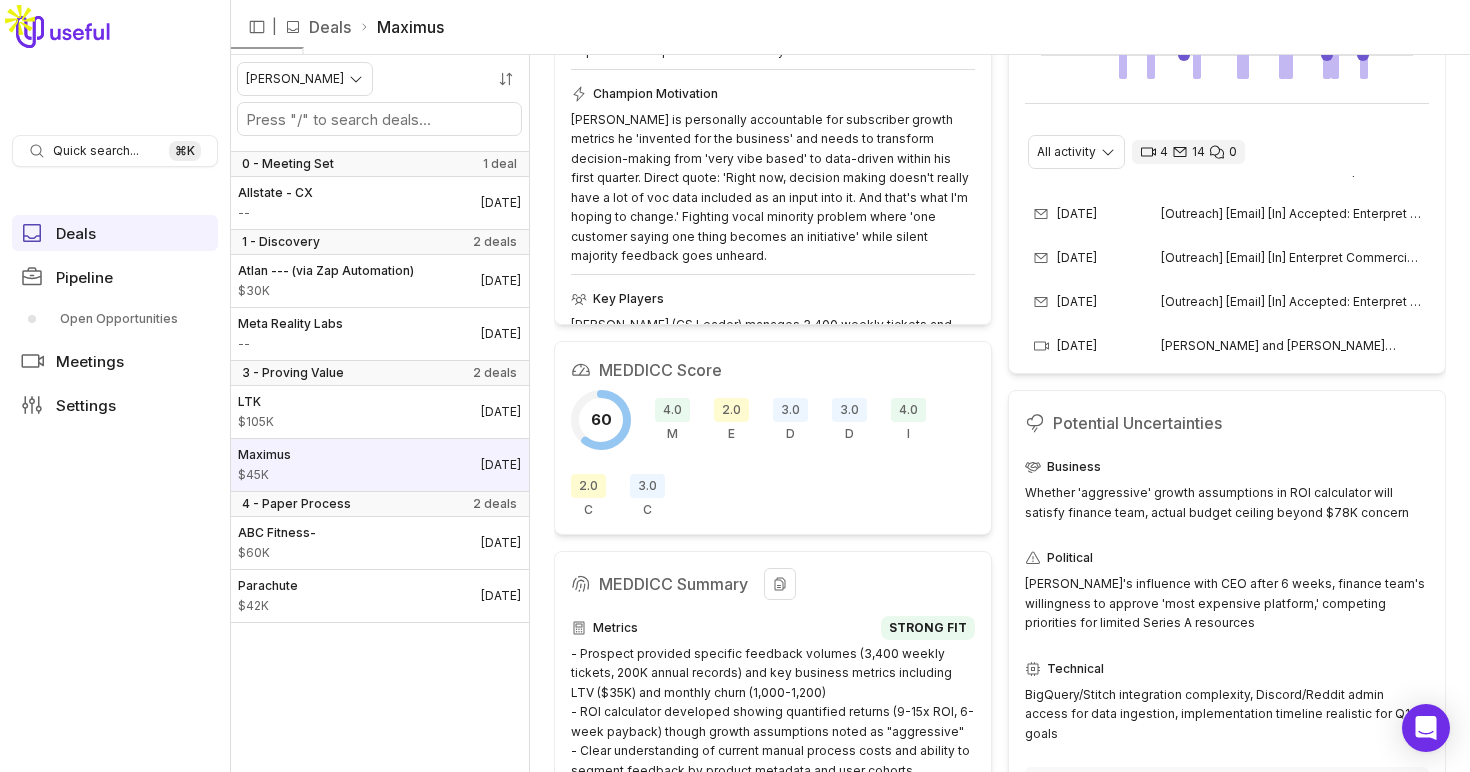 scroll, scrollTop: 144, scrollLeft: 0, axis: vertical 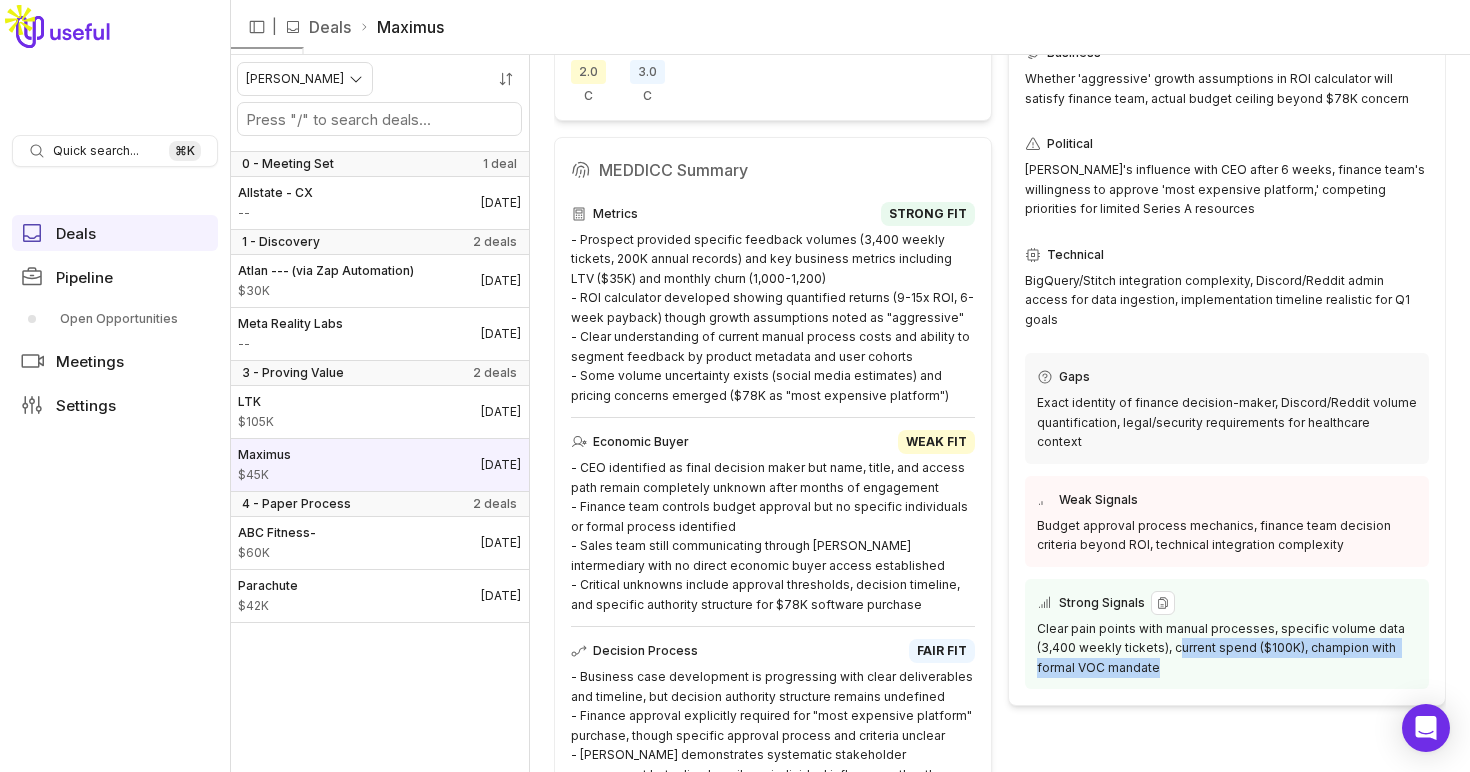 drag, startPoint x: 1171, startPoint y: 636, endPoint x: 1176, endPoint y: 620, distance: 16.763054 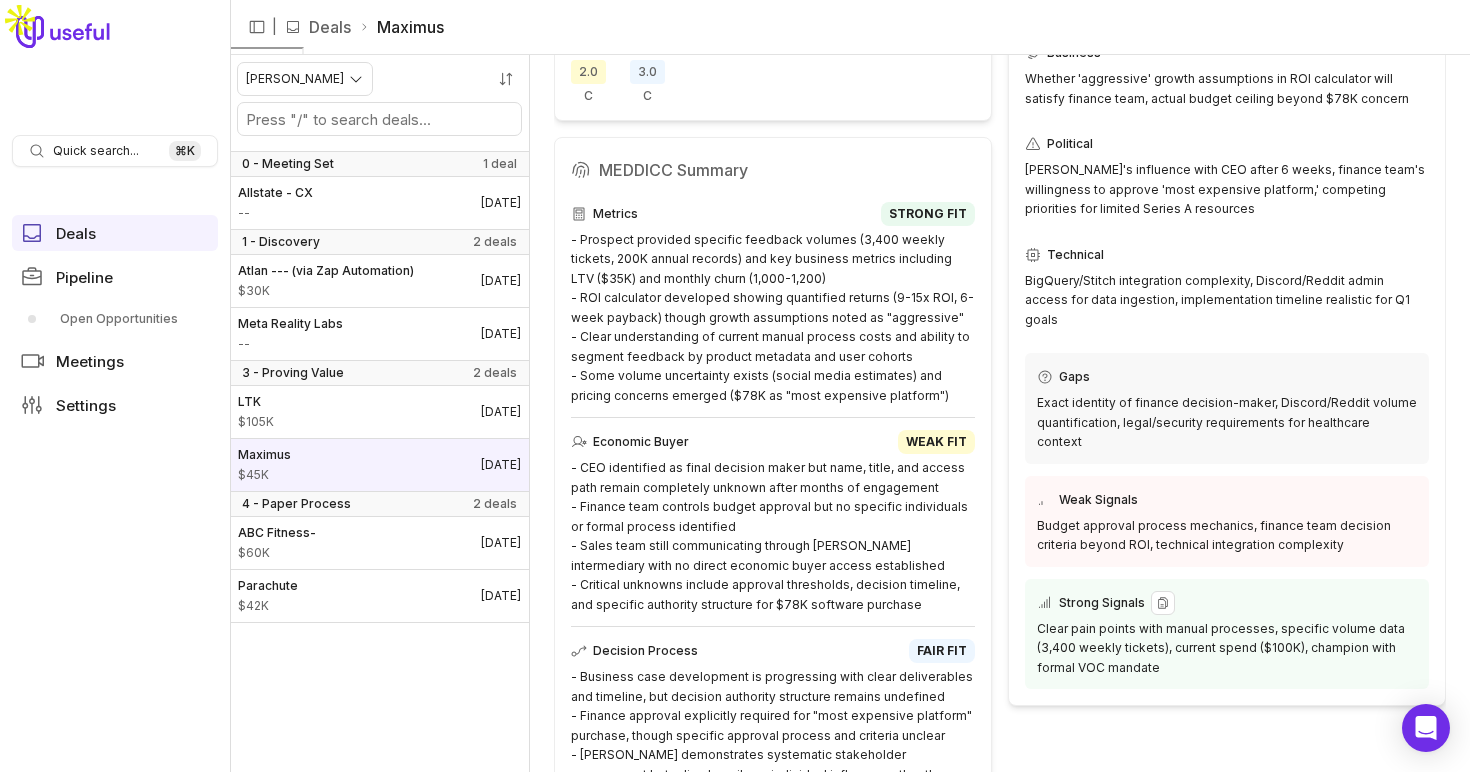 click on "Clear pain points with manual processes, specific volume data (3,400 weekly tickets), current spend ($100K), champion with formal VOC mandate" at bounding box center (1227, 648) 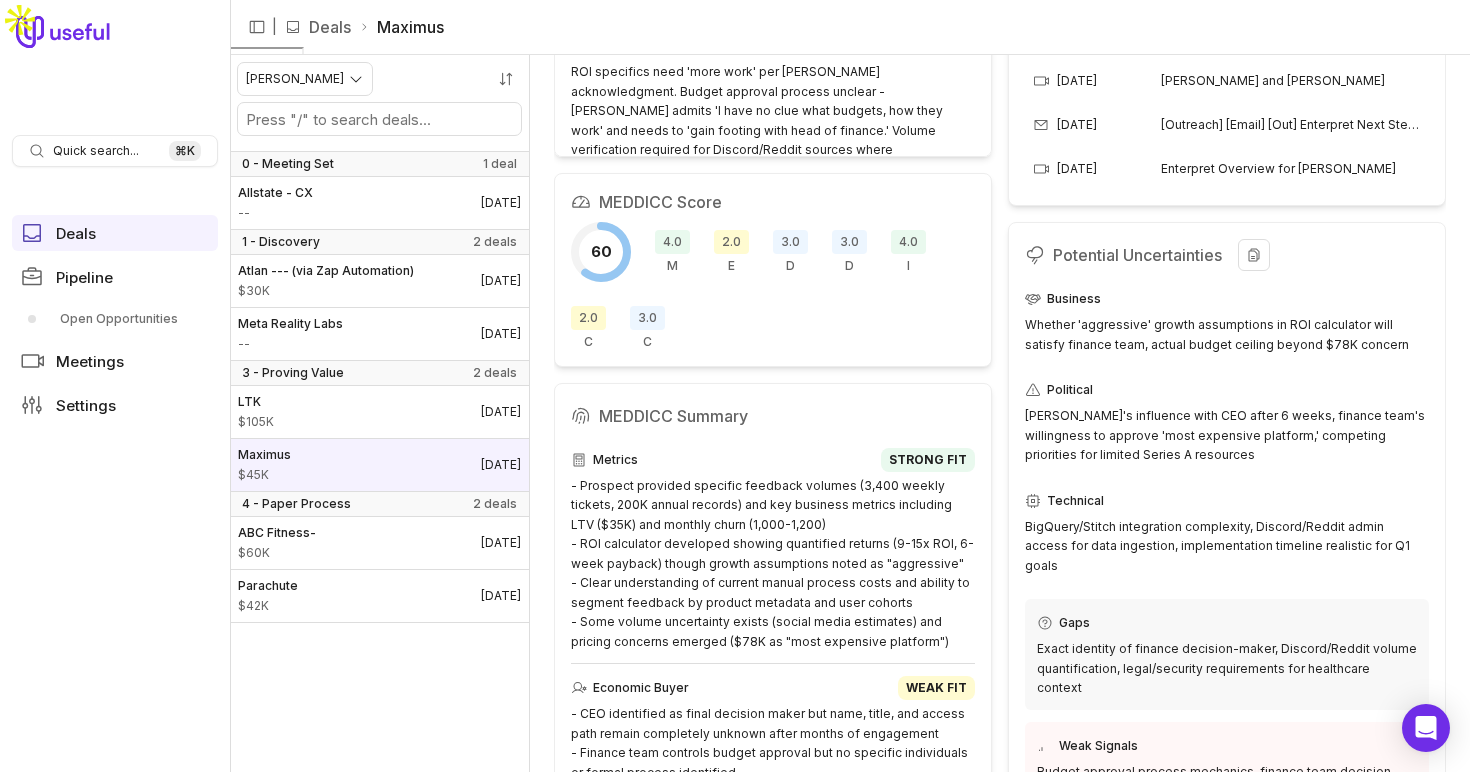 scroll, scrollTop: 449, scrollLeft: 0, axis: vertical 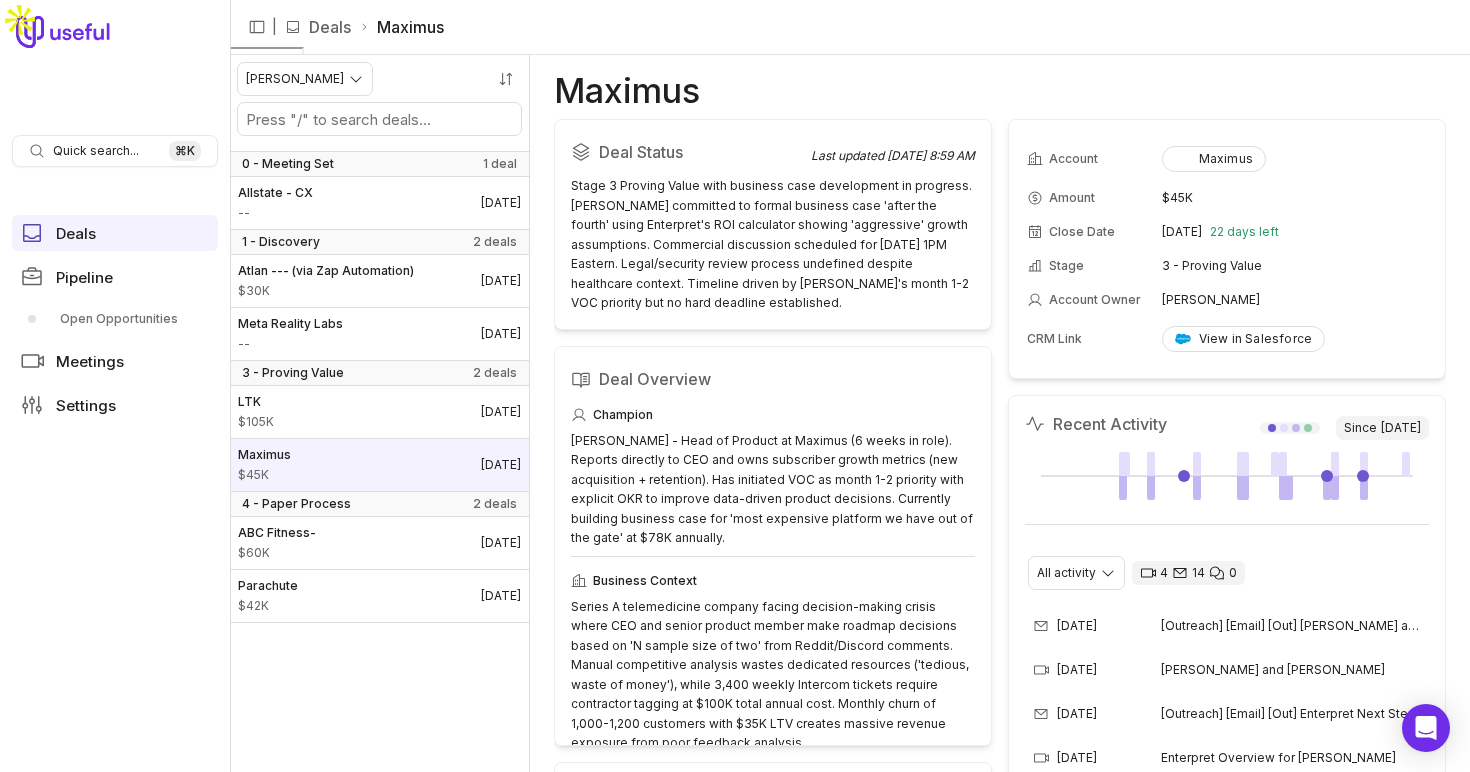 click on "[PERSON_NAME] 0 - Meeting Set 1 deal Allstate - CX -- [DATE] 1 - Discovery 2 deals Atlan --- (via Zap Automation) $30K [DATE] Meta Reality Labs -- [DATE] 3 - Proving Value 2 deals LTK $105K [DATE] Maximus $45K [DATE] 4 - Paper Process 2 deals ABC Fitness- $60K [DATE] Parachute $42K [DATE]" at bounding box center (380, 413) 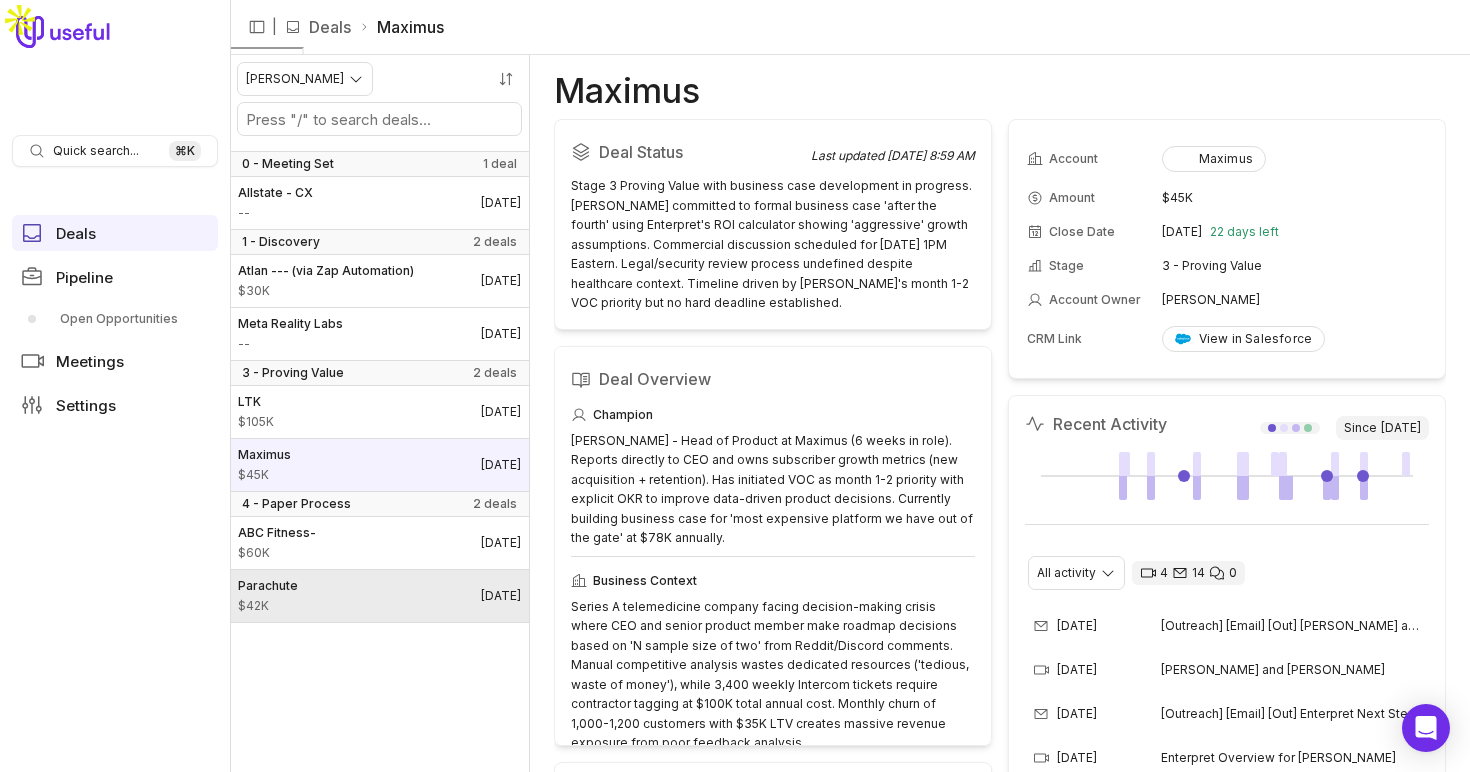 click on "Parachute $42K [DATE]" at bounding box center [379, 596] 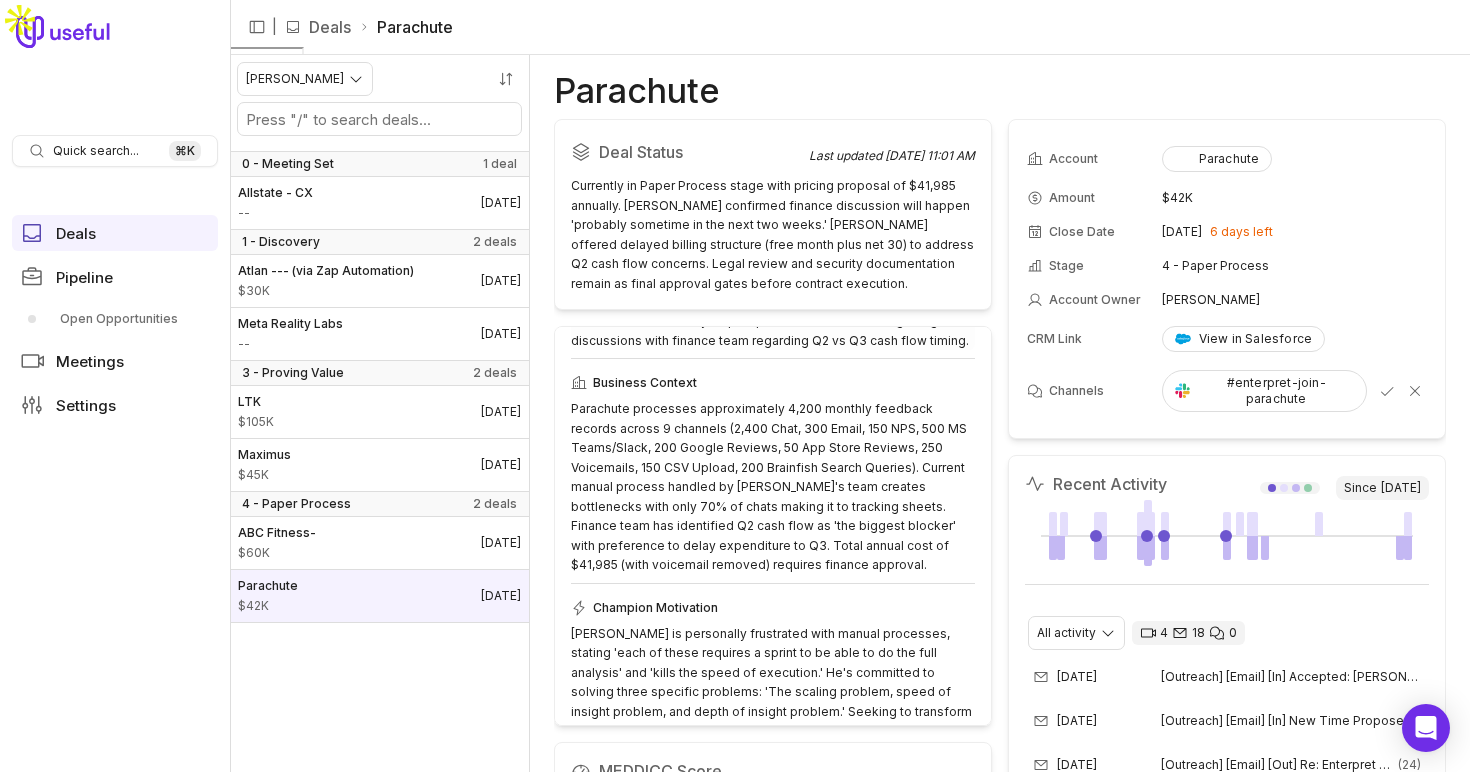 scroll, scrollTop: 252, scrollLeft: 0, axis: vertical 